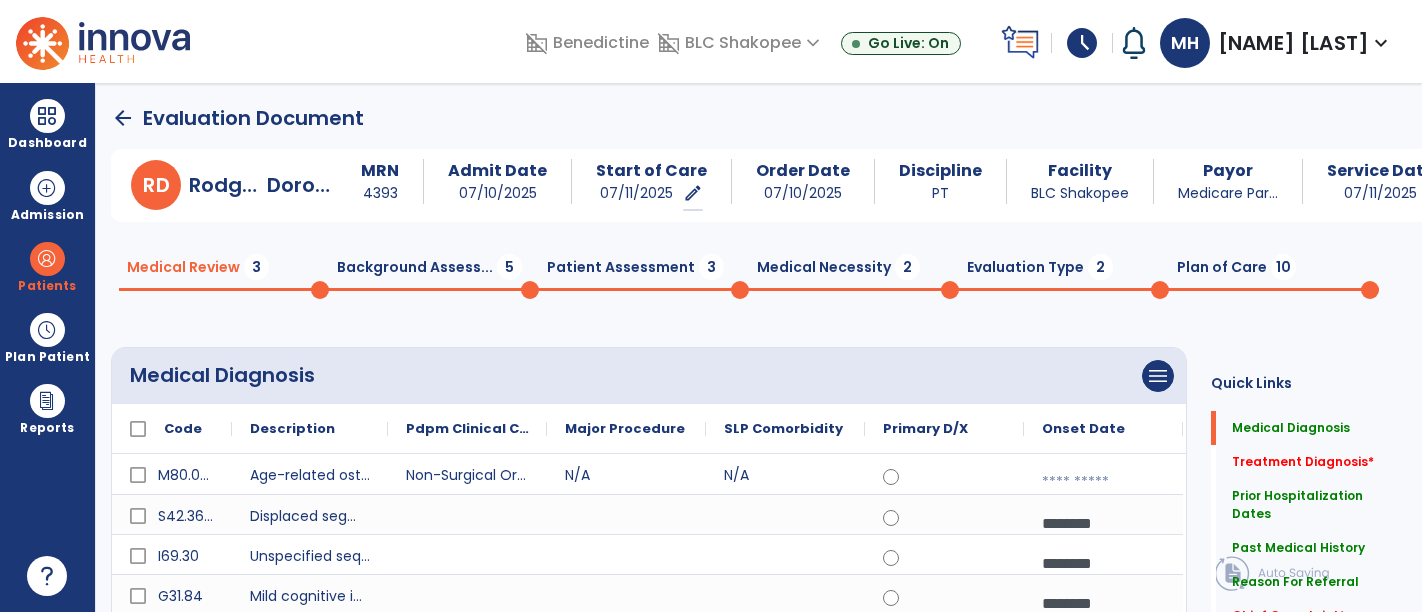 scroll, scrollTop: 0, scrollLeft: 0, axis: both 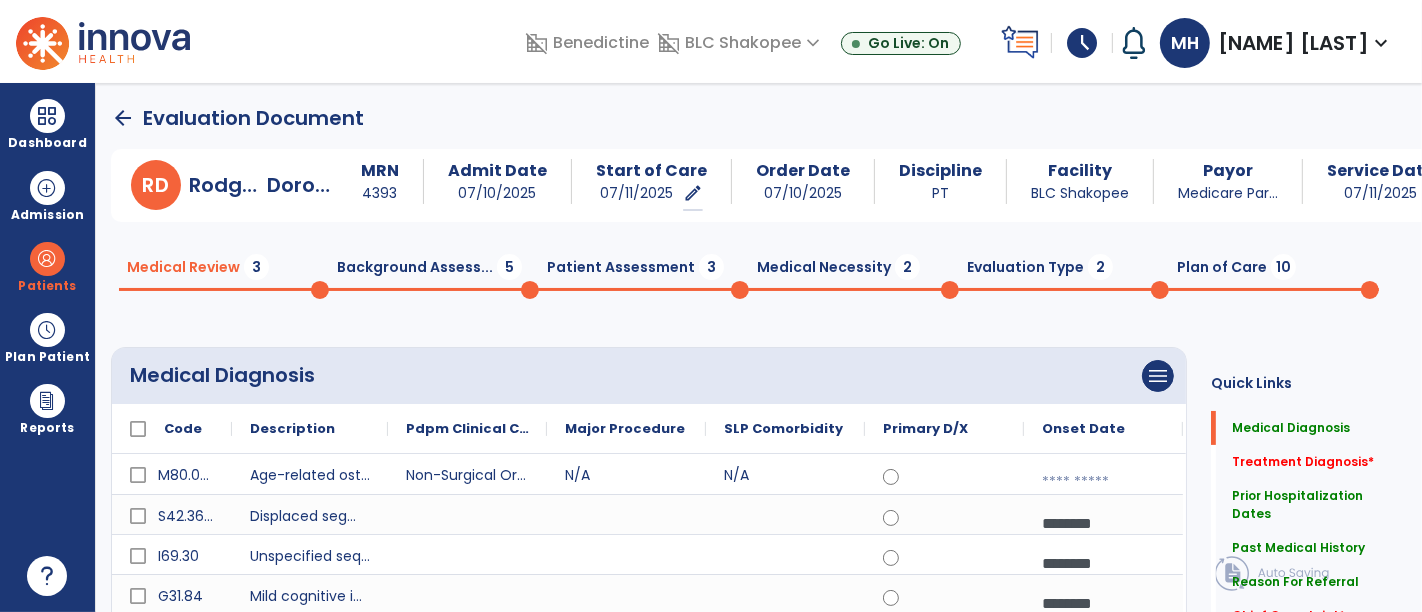 click on "Patient Assessment  3" 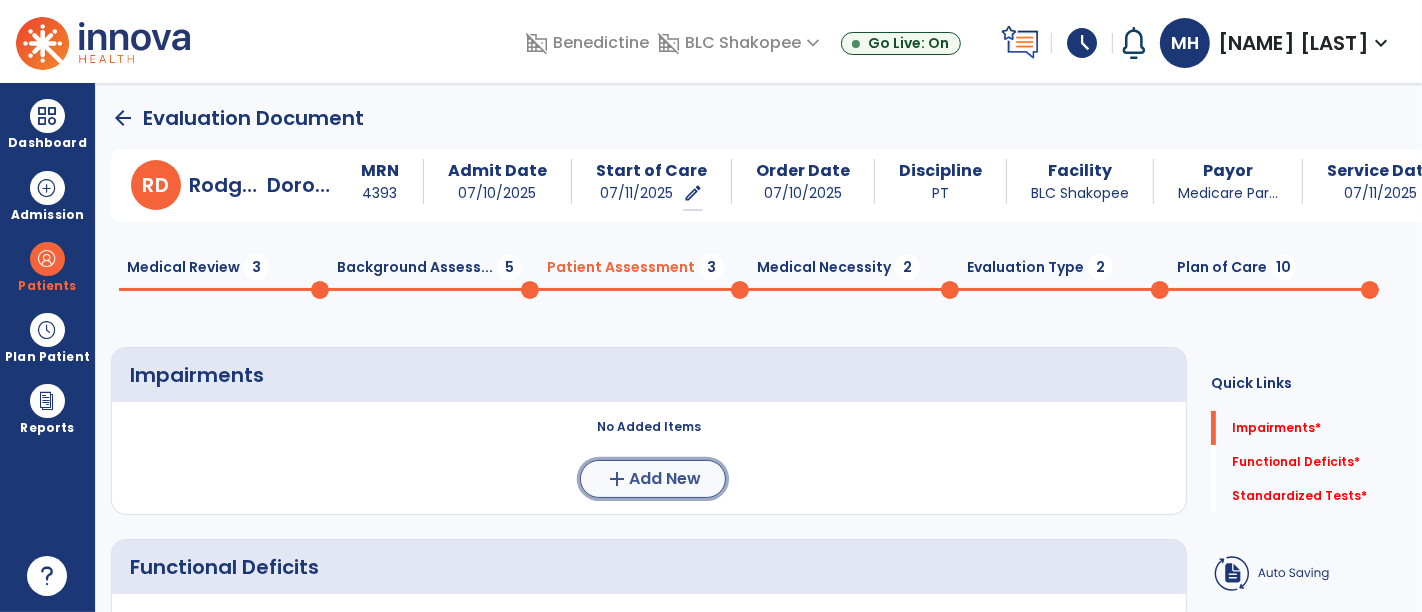 click on "add  Add New" 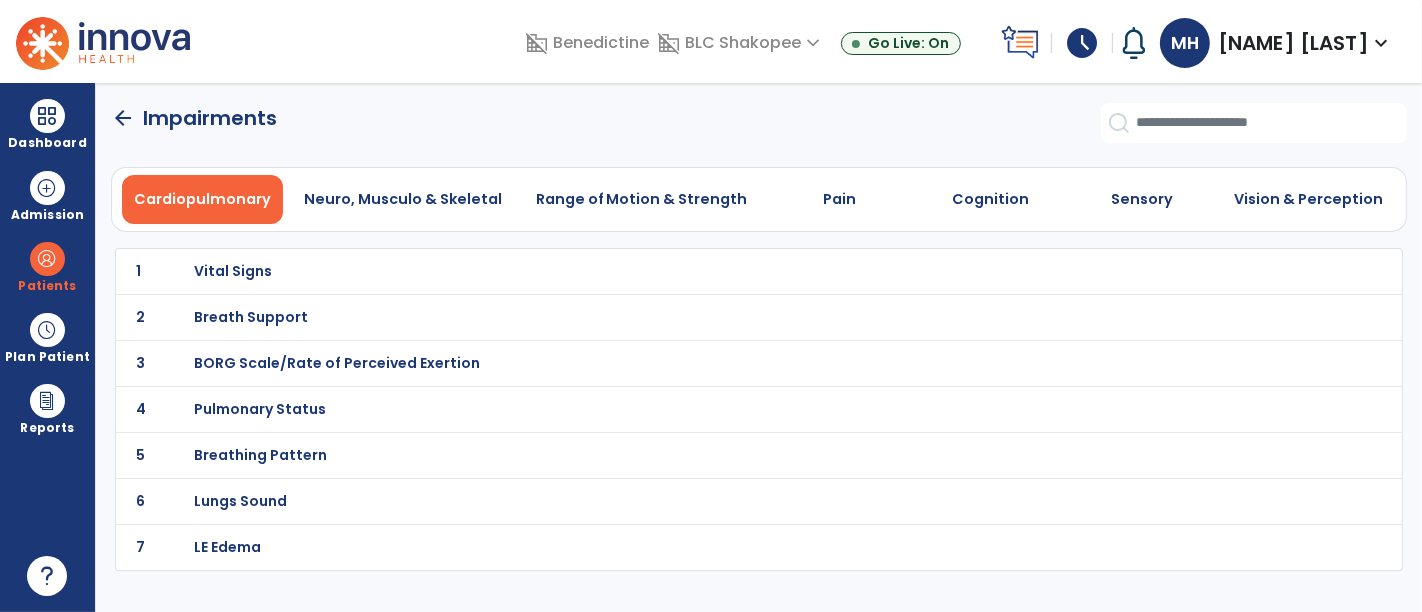 click on "Vital Signs" at bounding box center [234, 271] 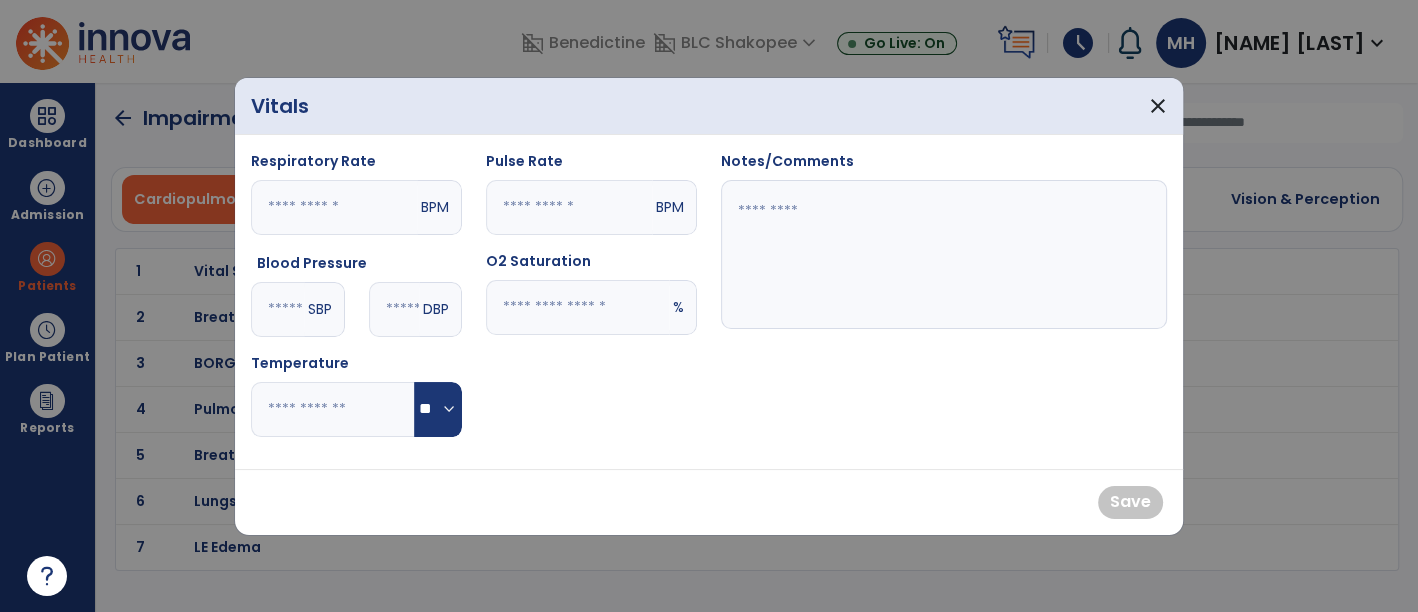click at bounding box center (277, 309) 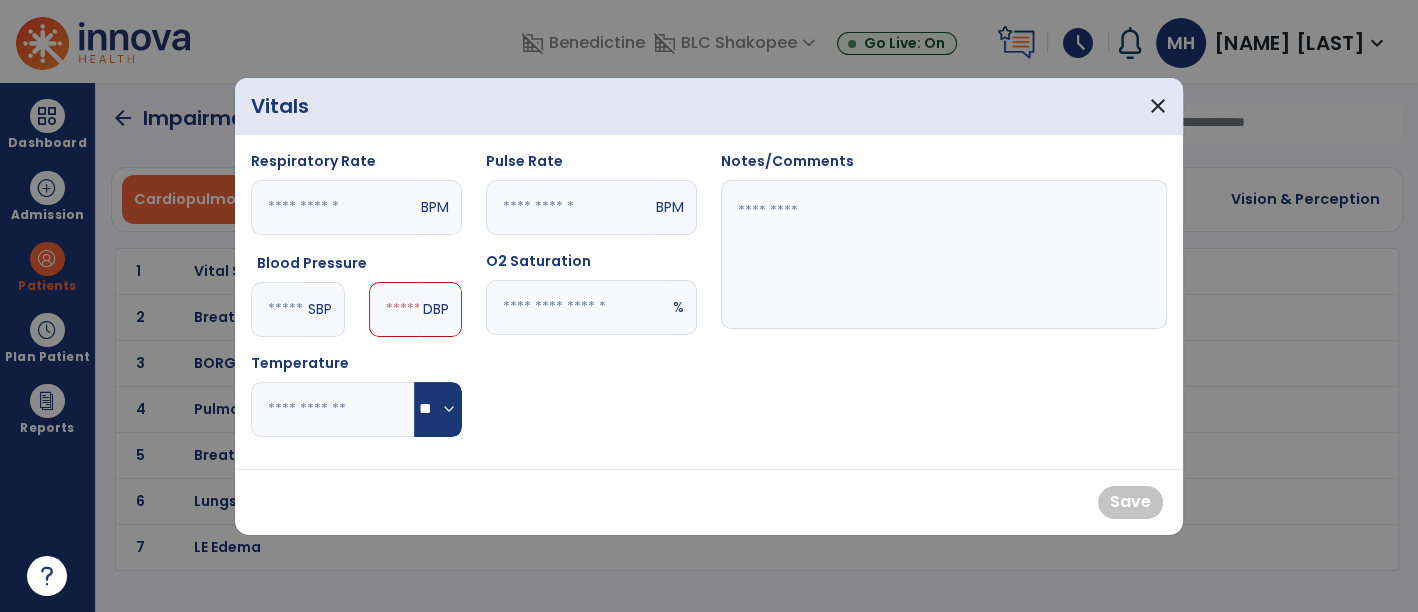 type on "***" 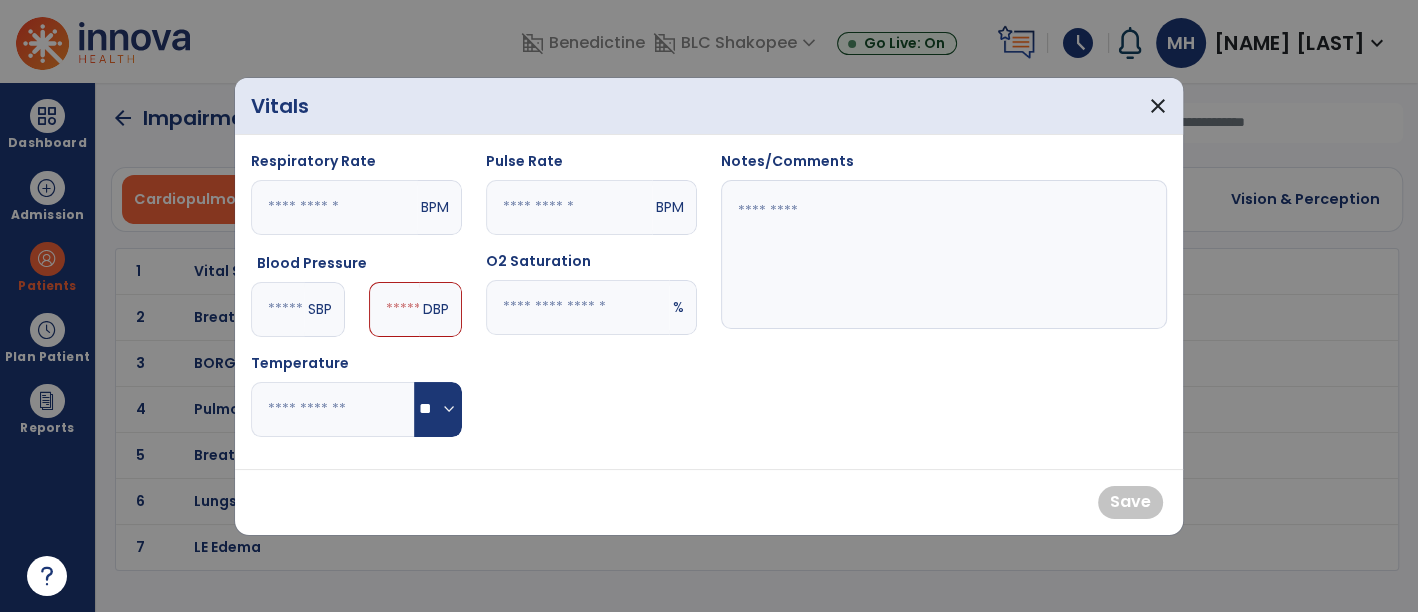 click at bounding box center (394, 309) 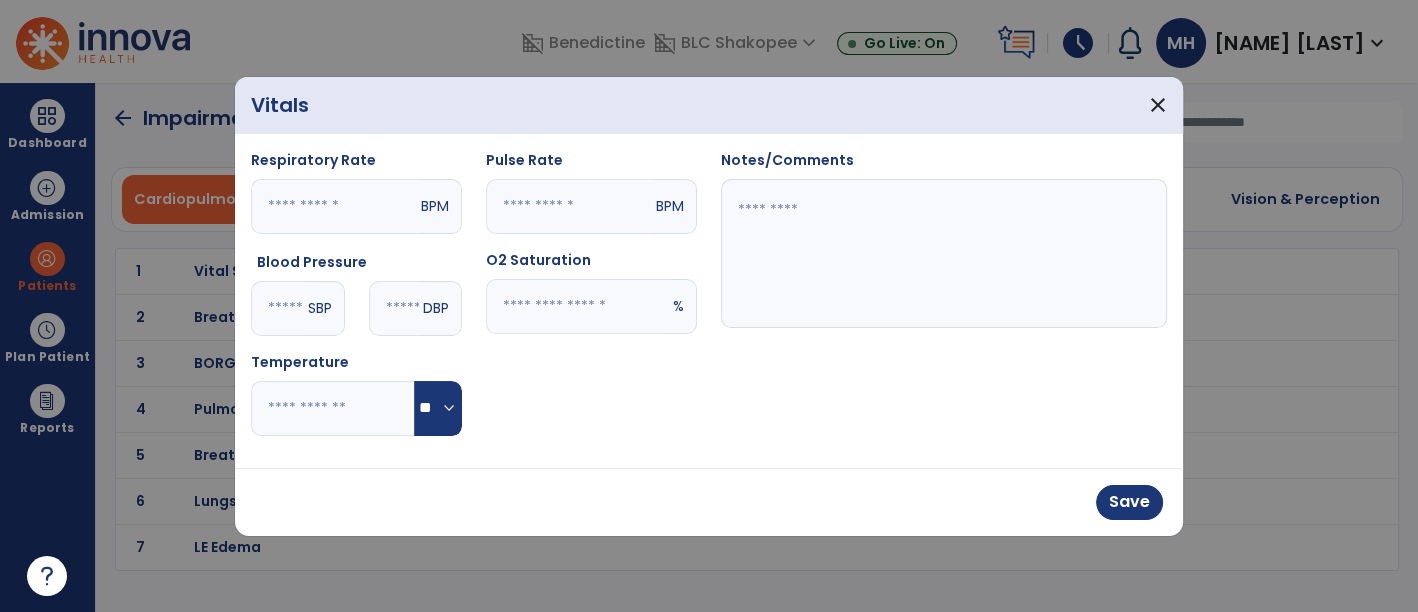 type on "**" 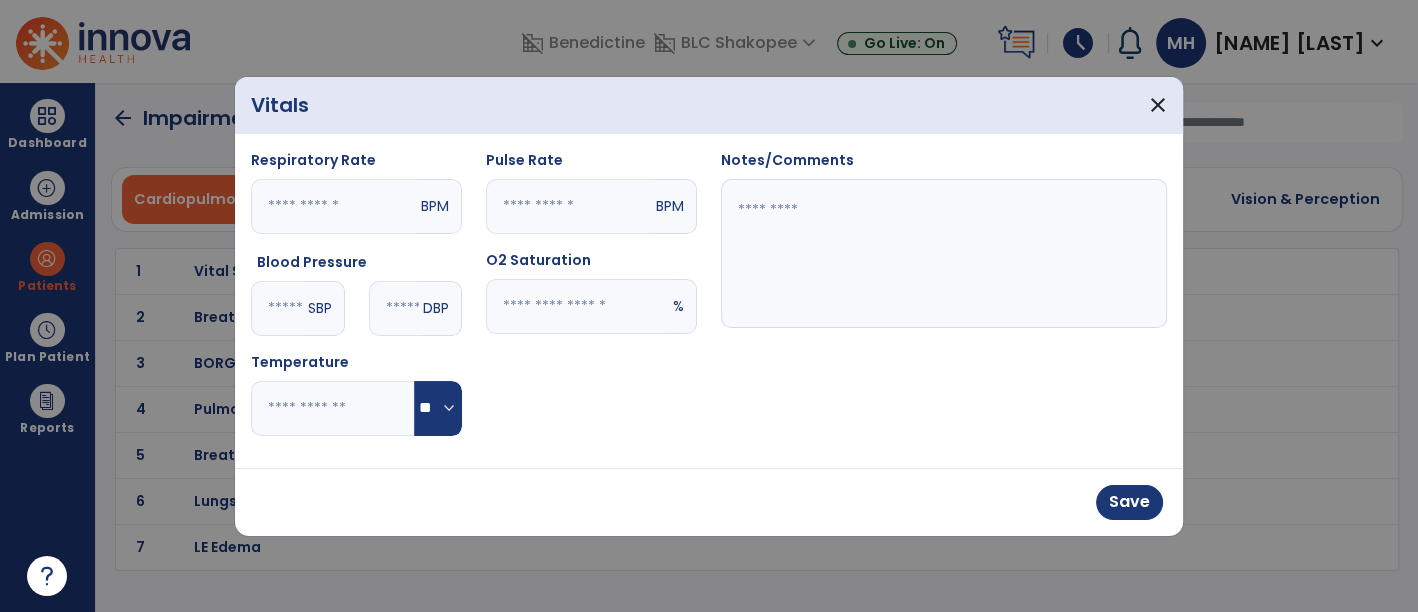 click at bounding box center (569, 206) 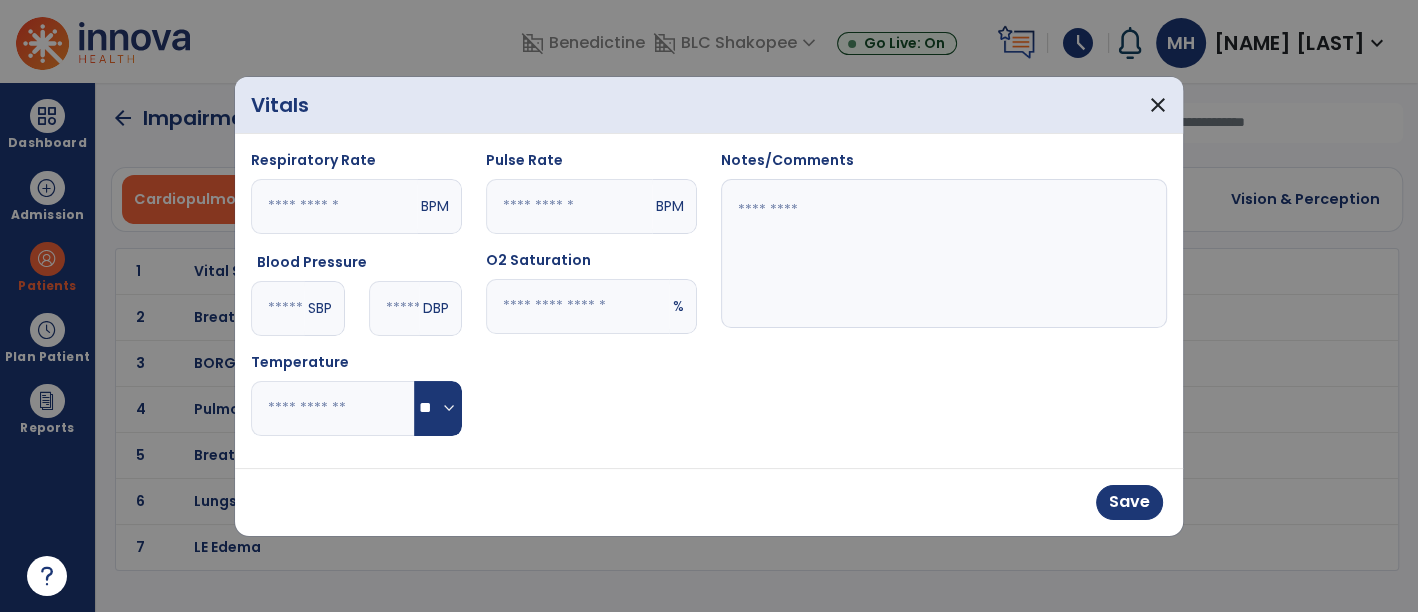 click at bounding box center [577, 306] 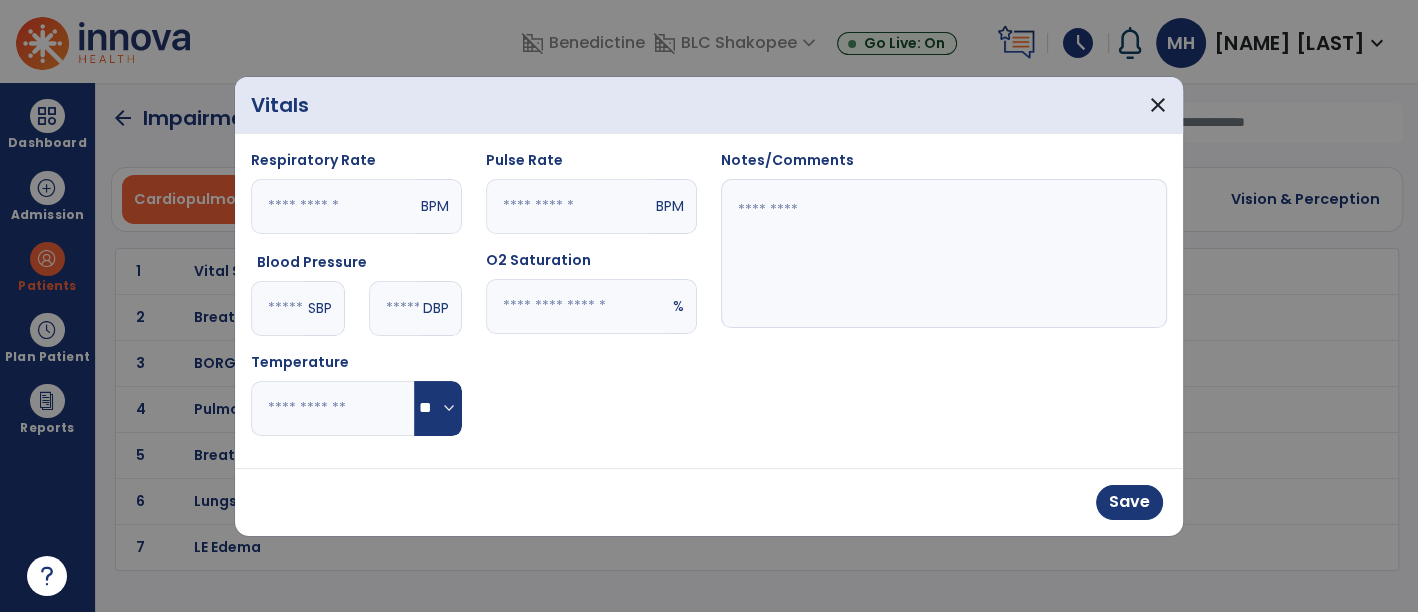 type on "**" 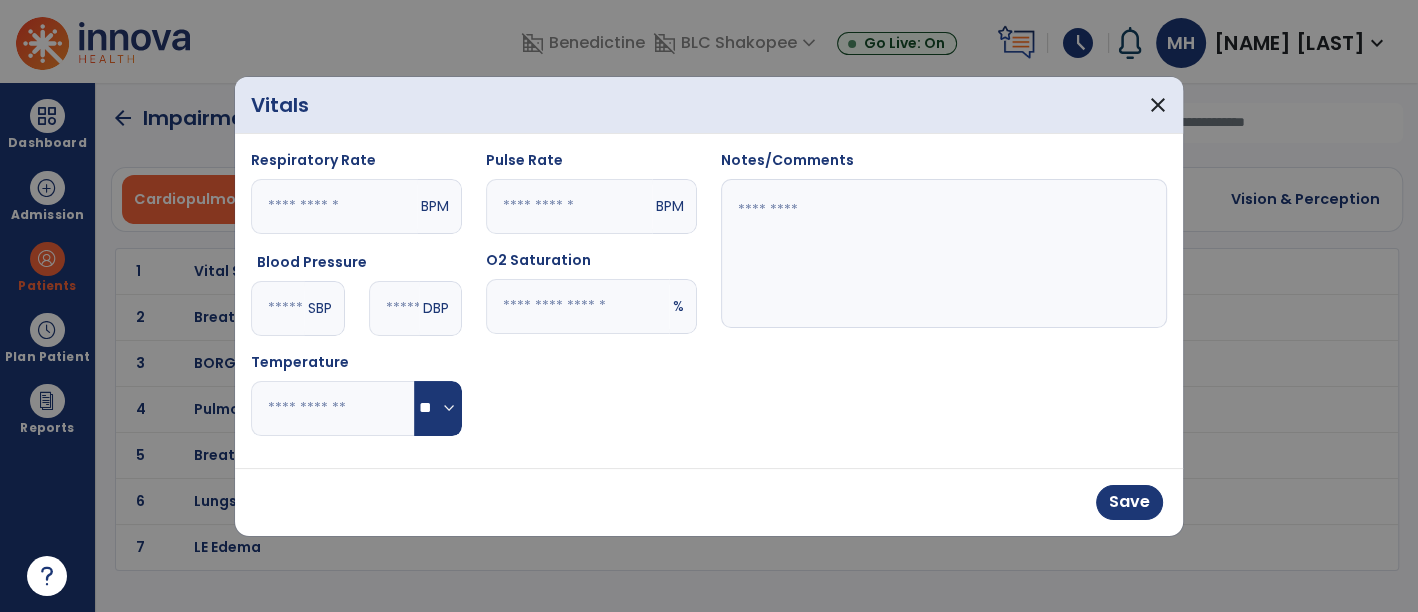 click at bounding box center (569, 206) 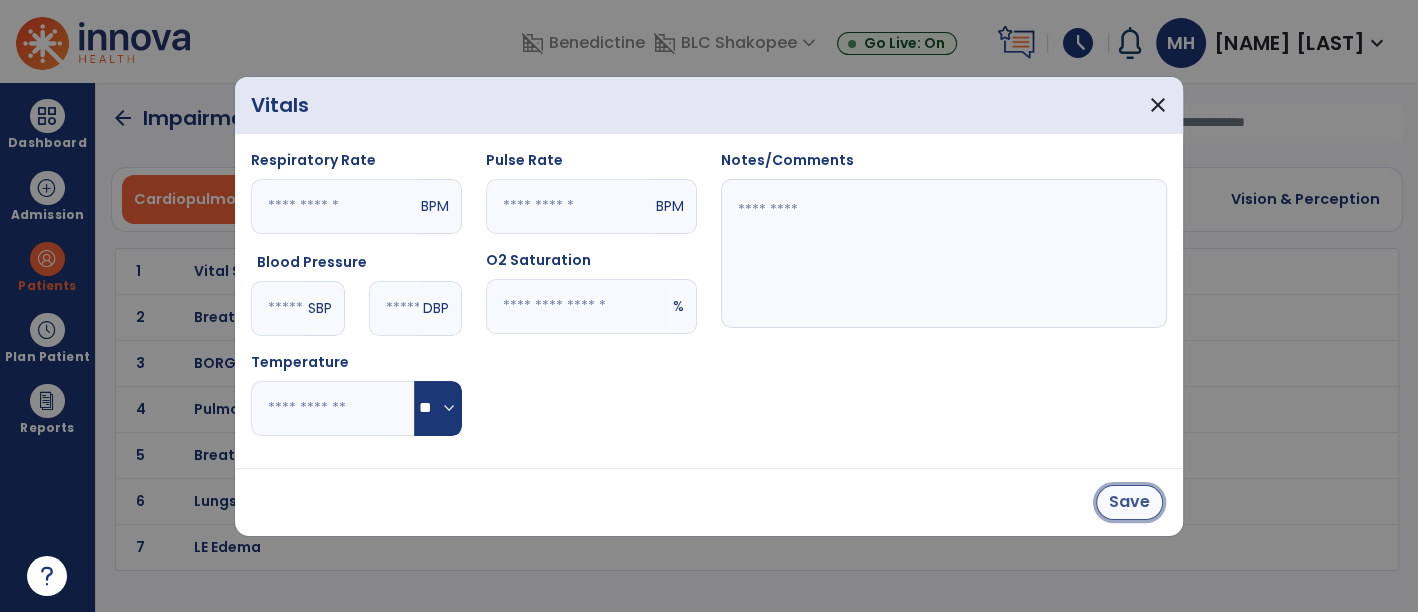 click on "Save" at bounding box center (1129, 502) 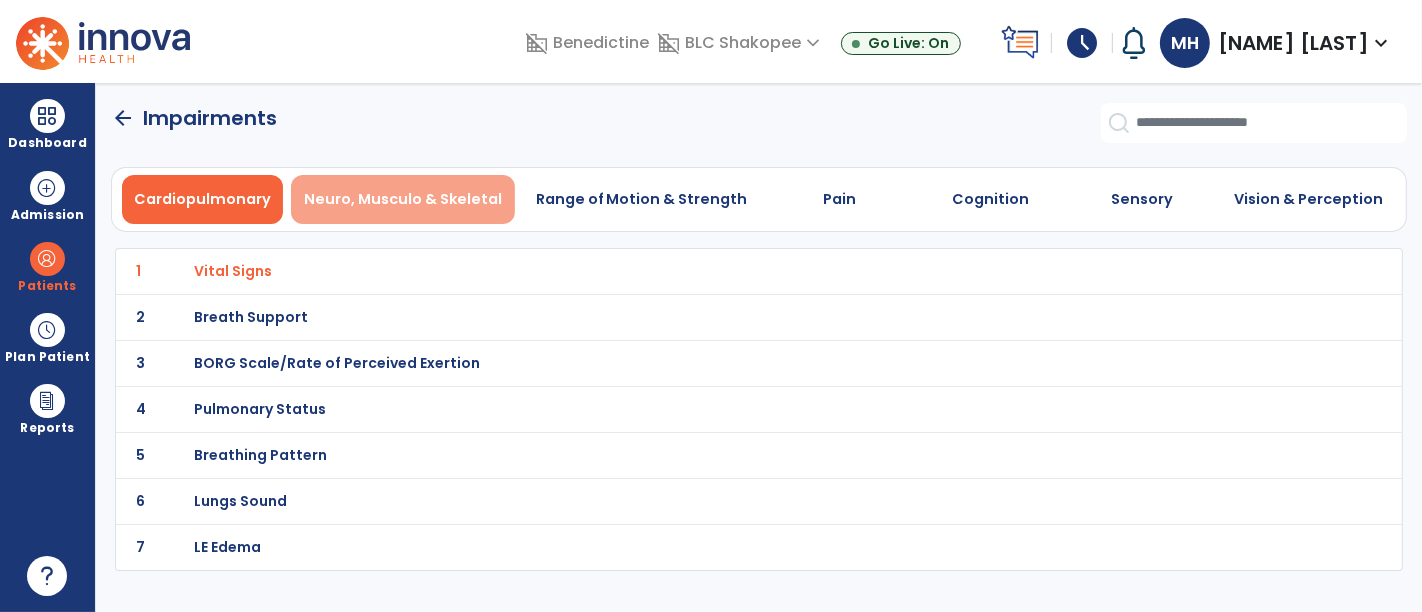 click on "Neuro, Musculo & Skeletal" at bounding box center (403, 199) 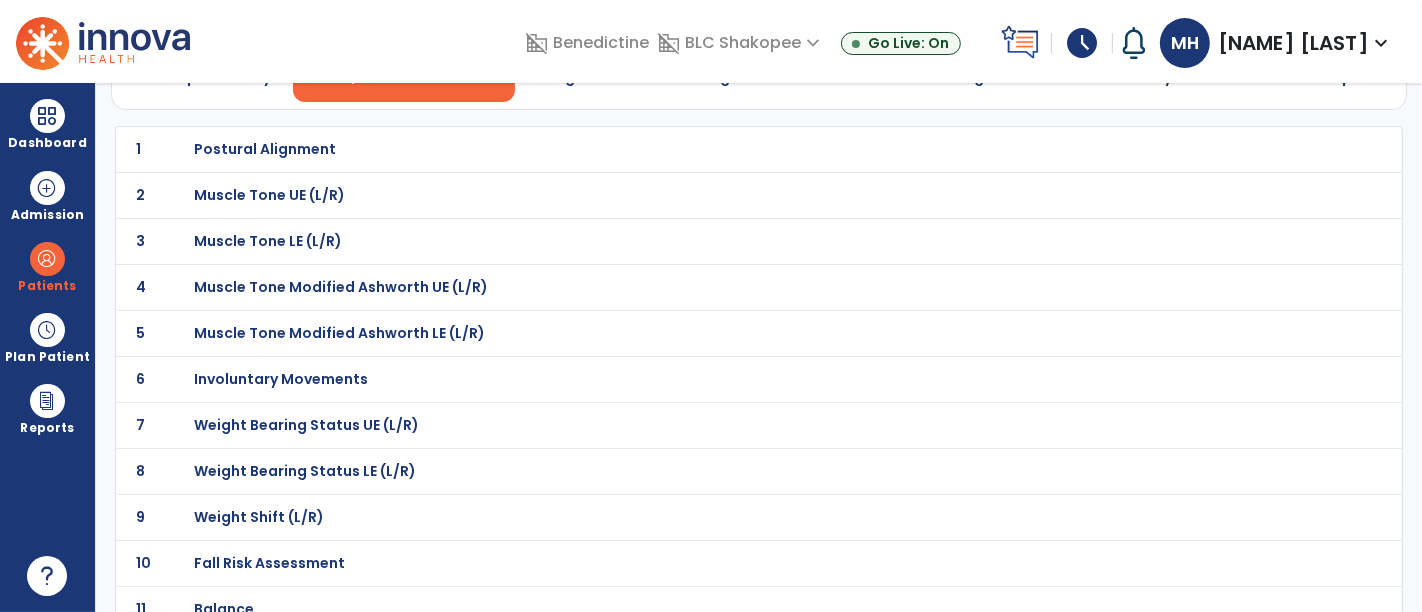 scroll, scrollTop: 222, scrollLeft: 0, axis: vertical 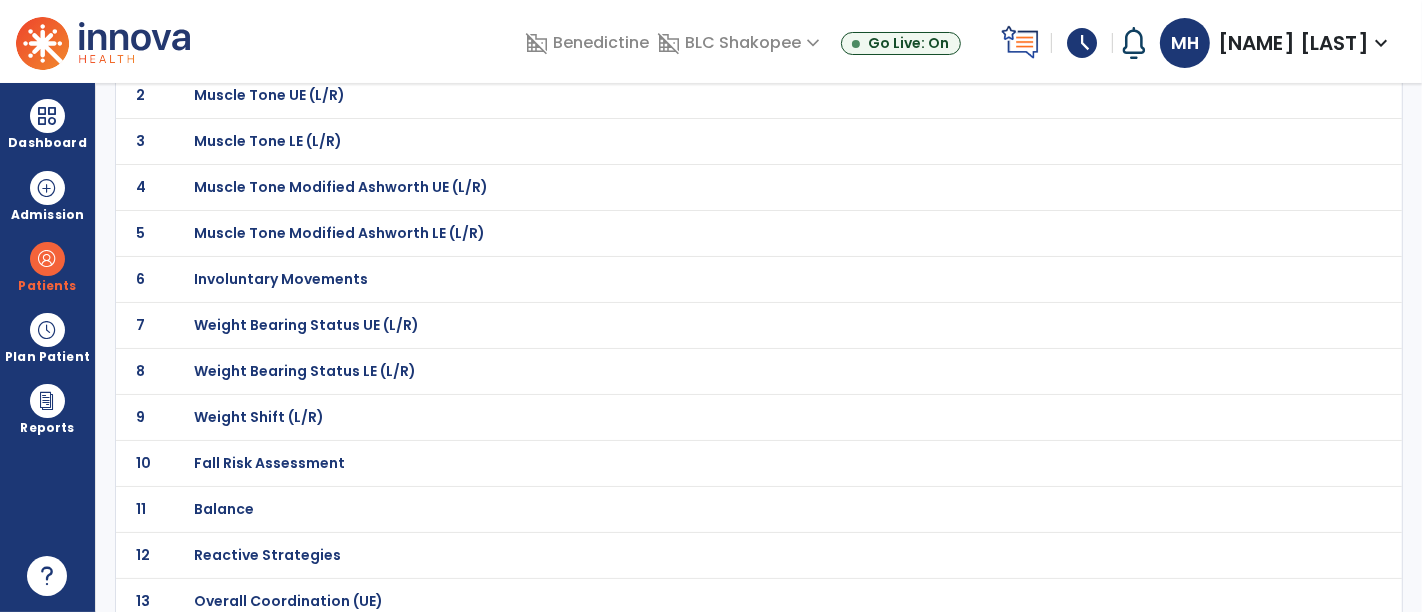 click on "Weight Bearing Status UE (L/R)" at bounding box center (266, 49) 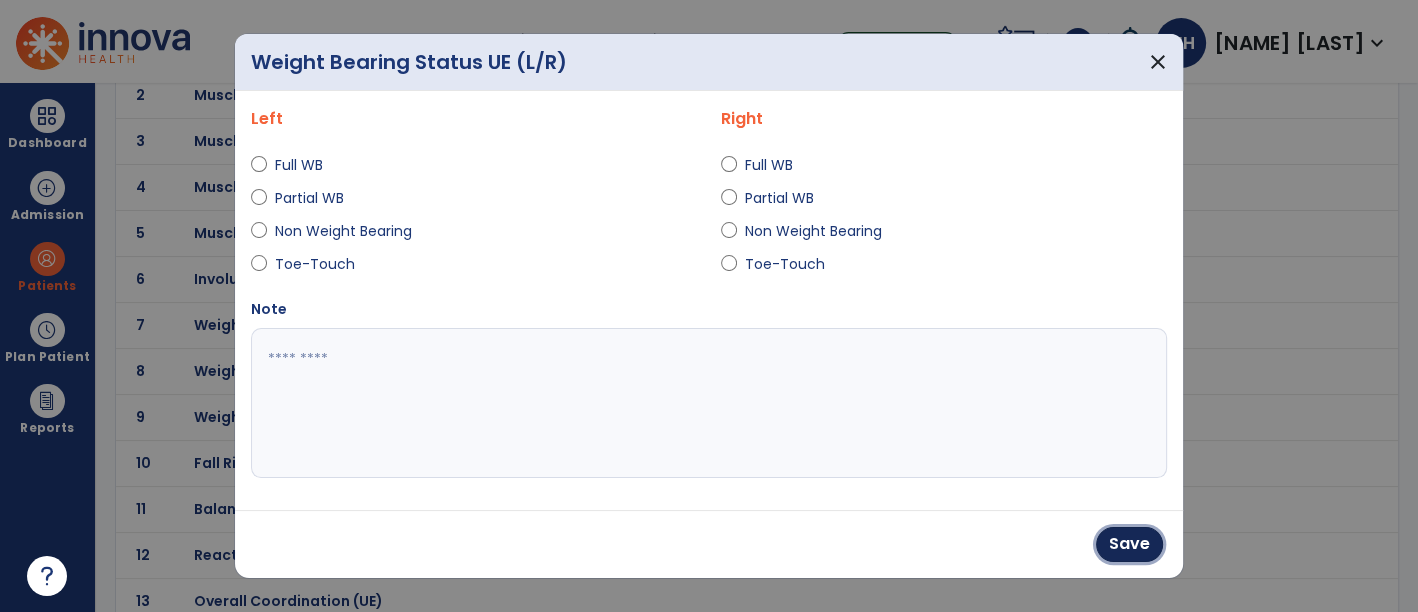 click on "Save" at bounding box center (1129, 544) 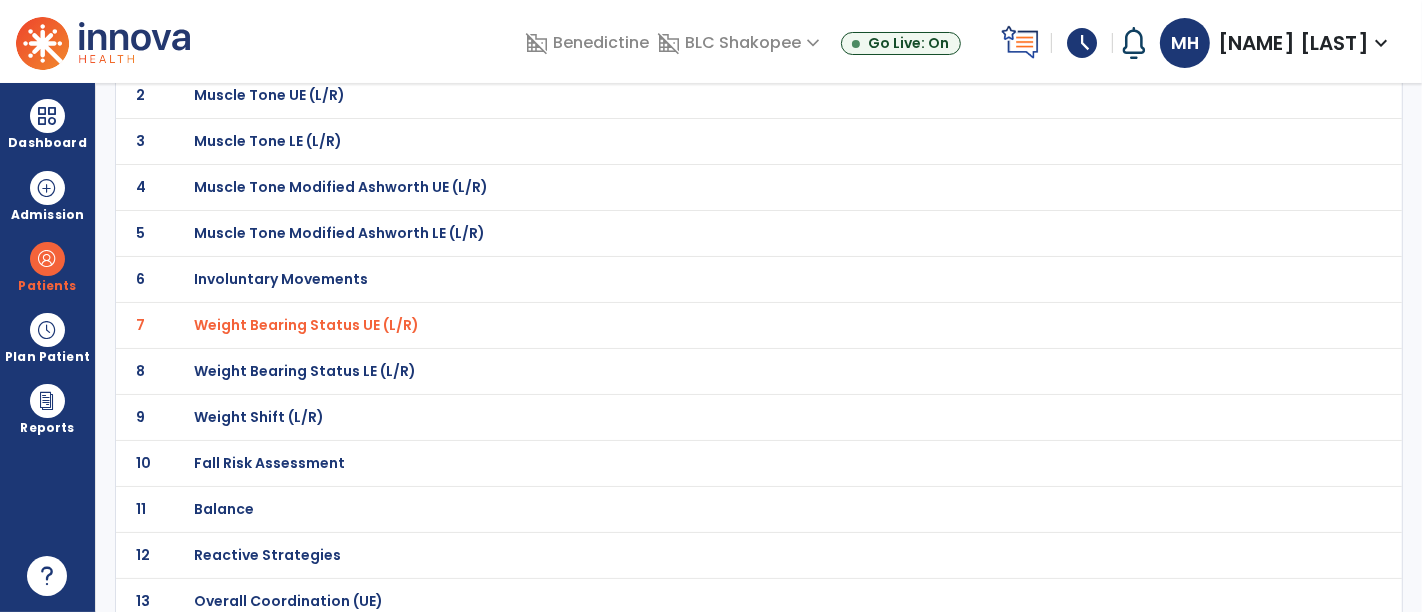 click on "10 Fall Risk Assessment" 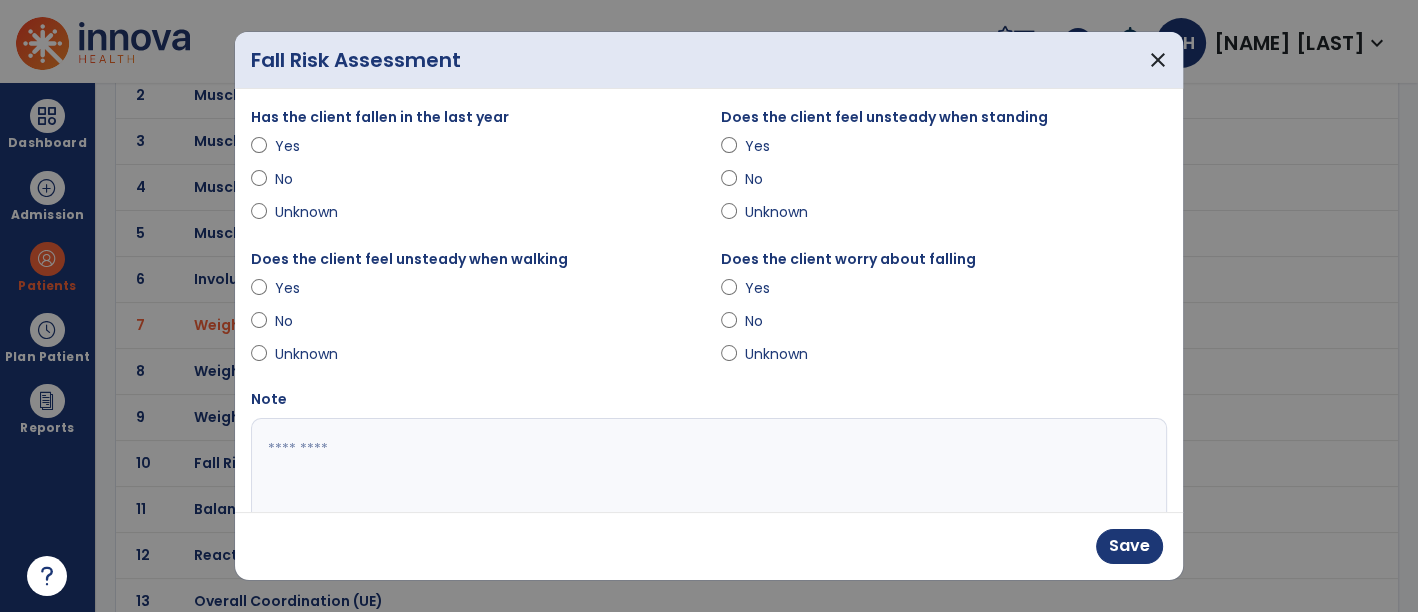 click at bounding box center (707, 493) 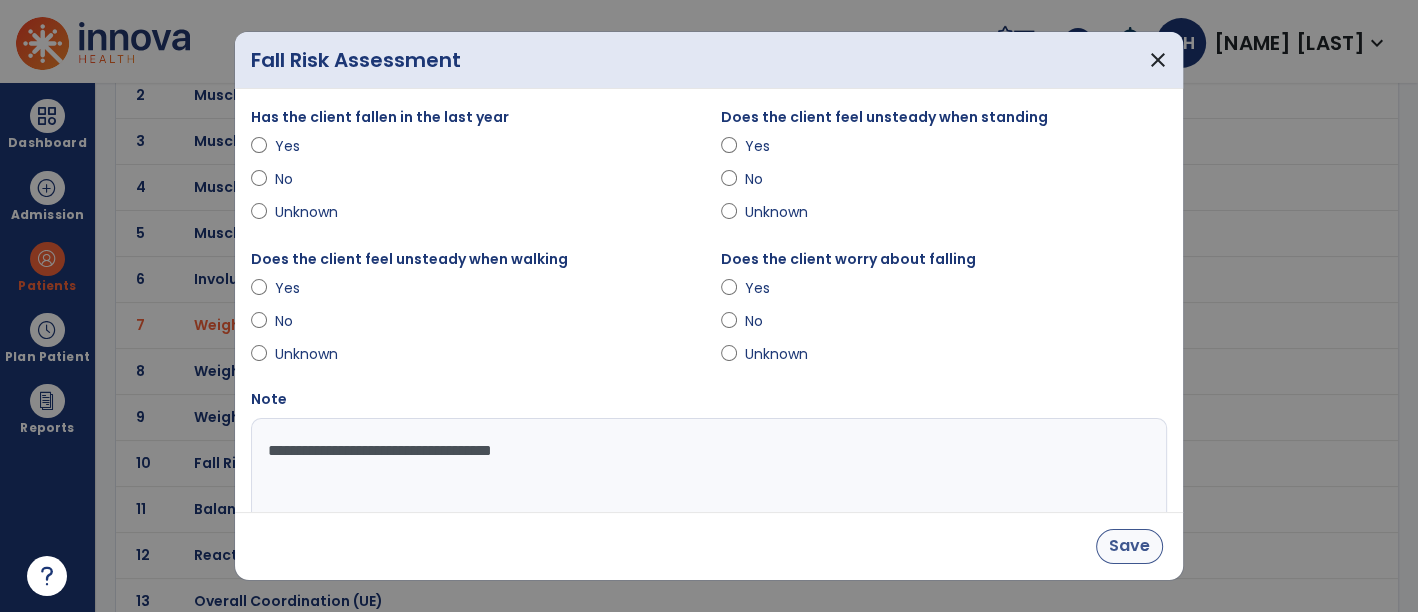 type on "**********" 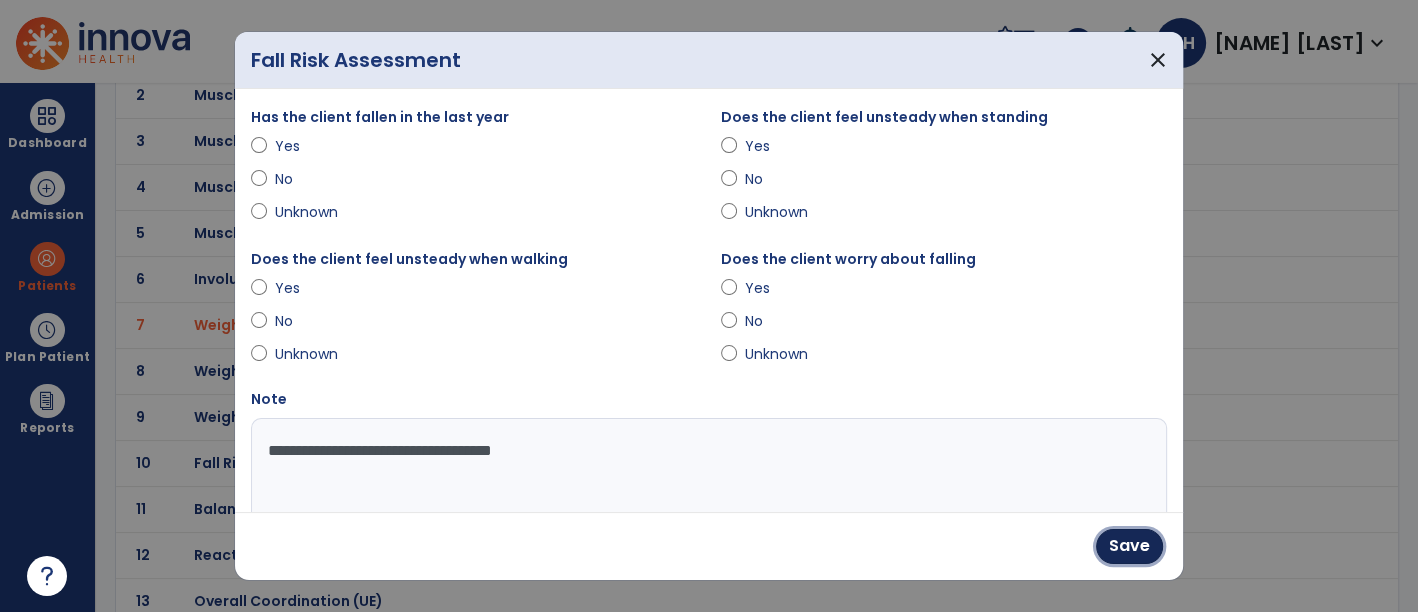 drag, startPoint x: 1158, startPoint y: 554, endPoint x: 1142, endPoint y: 564, distance: 18.867962 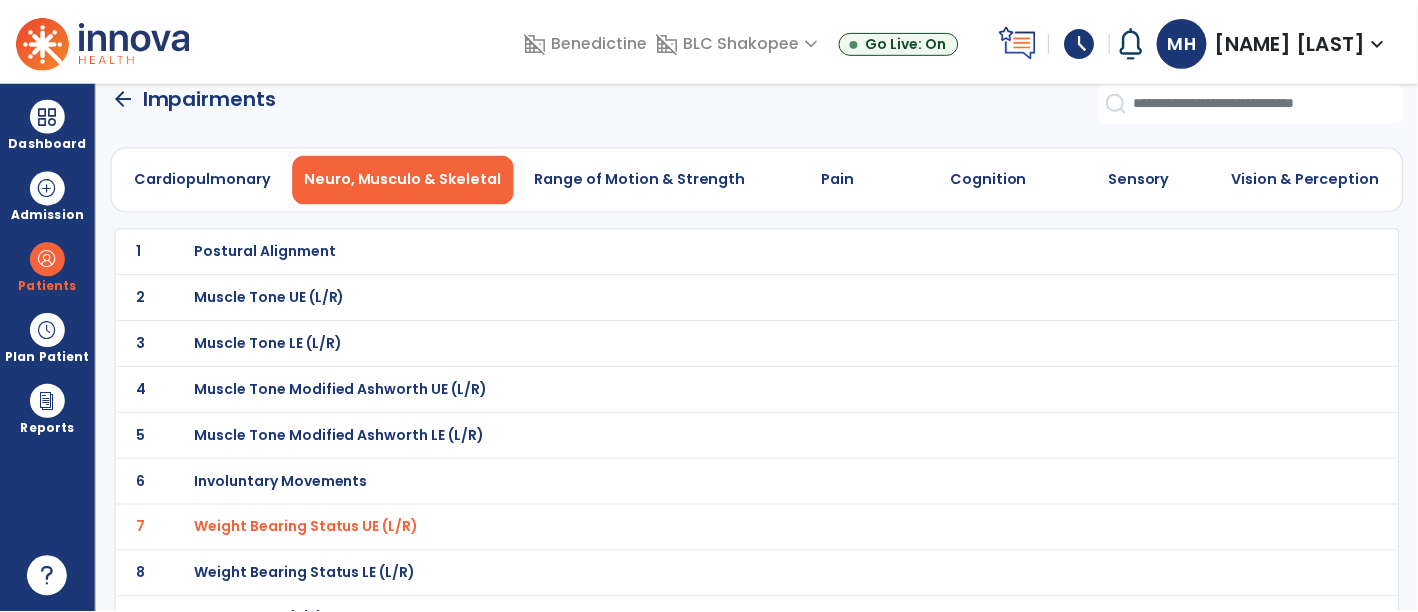 scroll, scrollTop: 0, scrollLeft: 0, axis: both 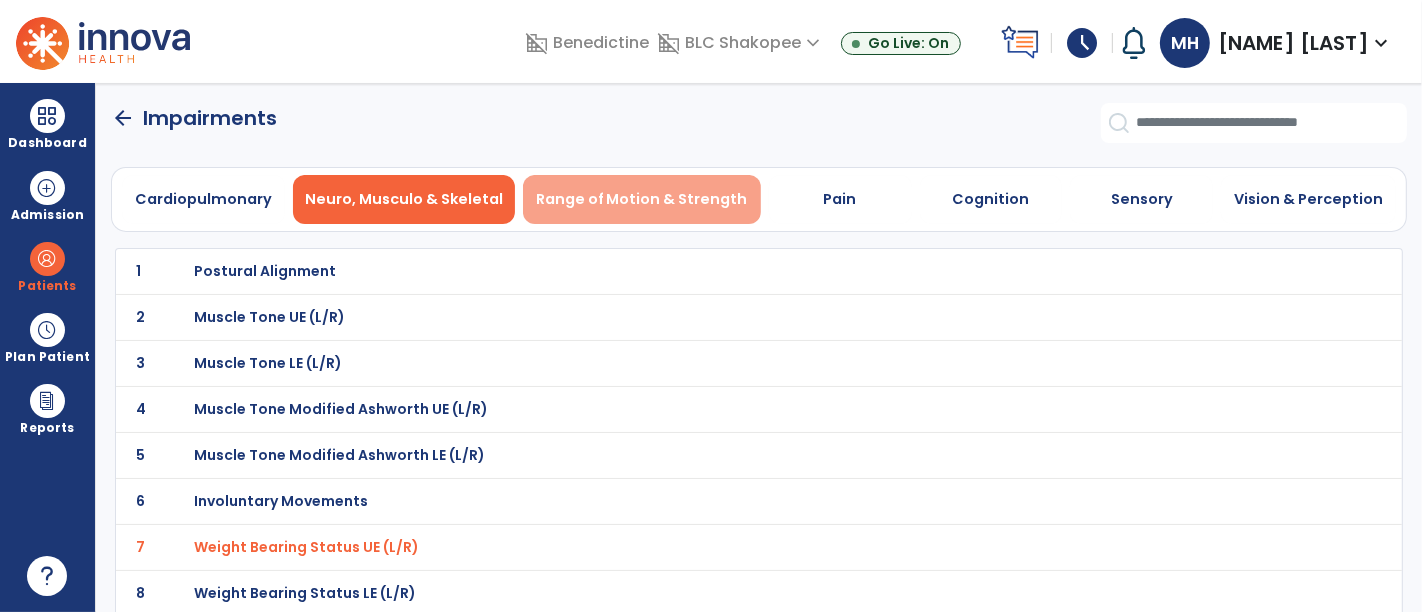 click on "Range of Motion & Strength" at bounding box center (642, 199) 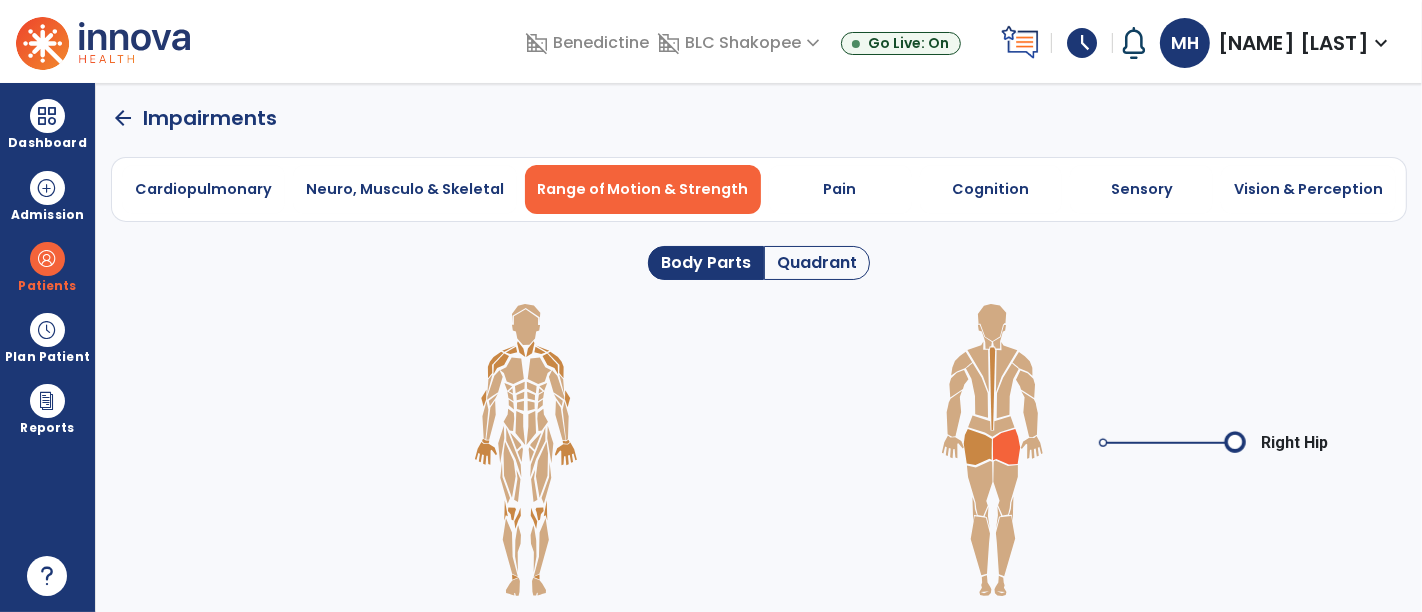 click 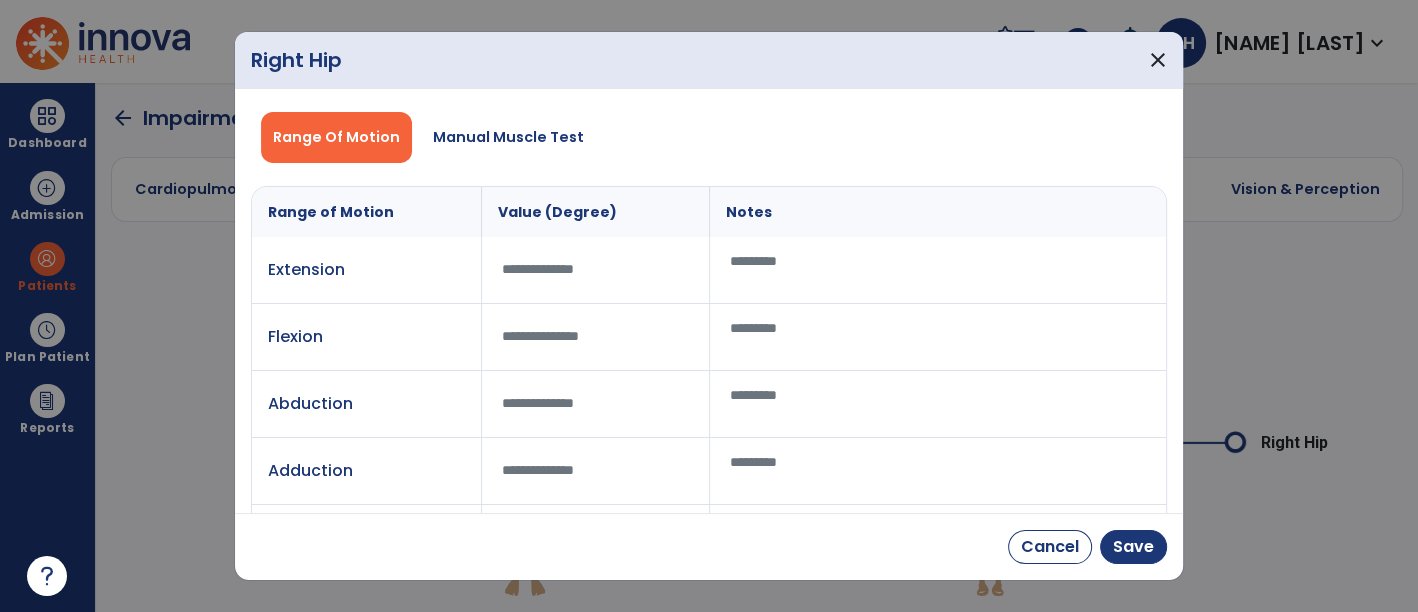 drag, startPoint x: 482, startPoint y: 127, endPoint x: 189, endPoint y: 220, distance: 307.40527 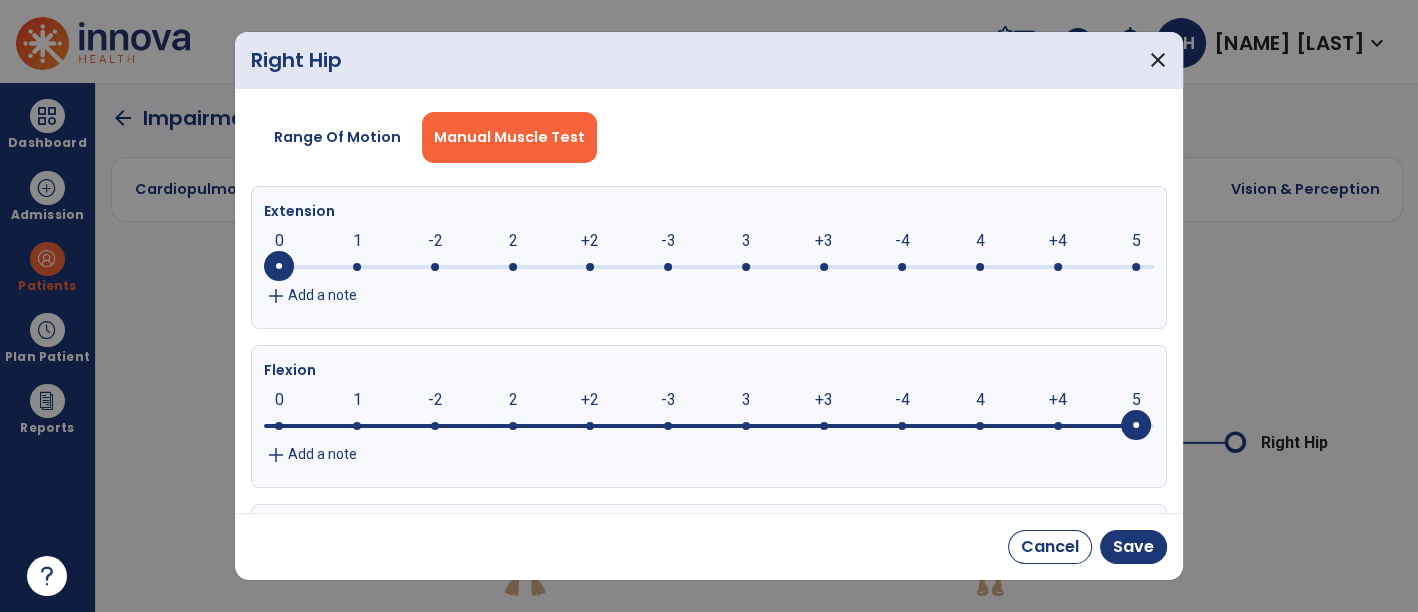 drag, startPoint x: 287, startPoint y: 422, endPoint x: 1100, endPoint y: 436, distance: 813.12054 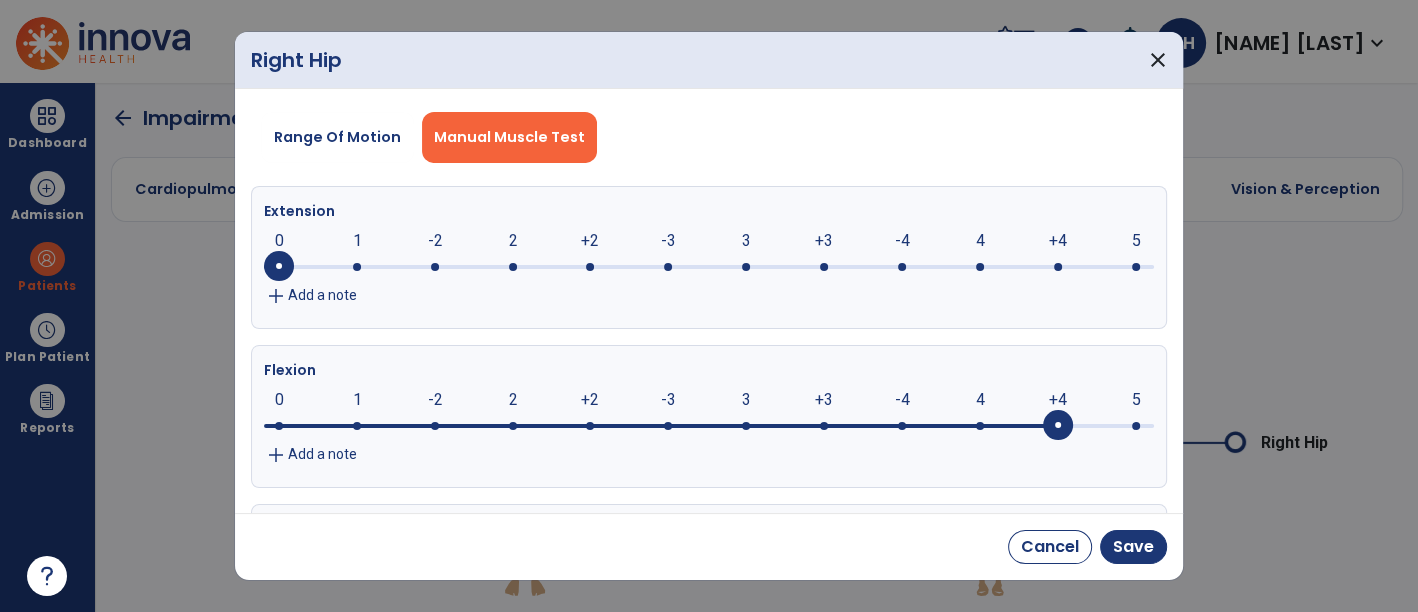 drag, startPoint x: 1048, startPoint y: 418, endPoint x: 1055, endPoint y: 427, distance: 11.401754 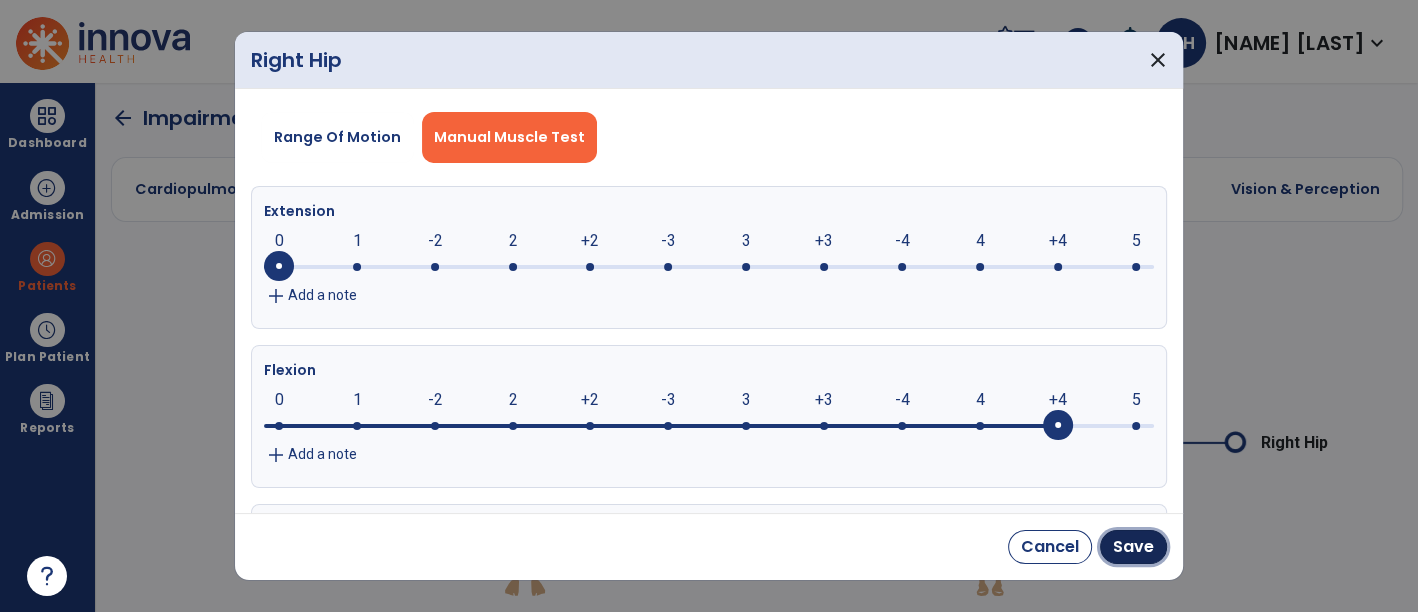 drag, startPoint x: 1133, startPoint y: 562, endPoint x: 1102, endPoint y: 551, distance: 32.89377 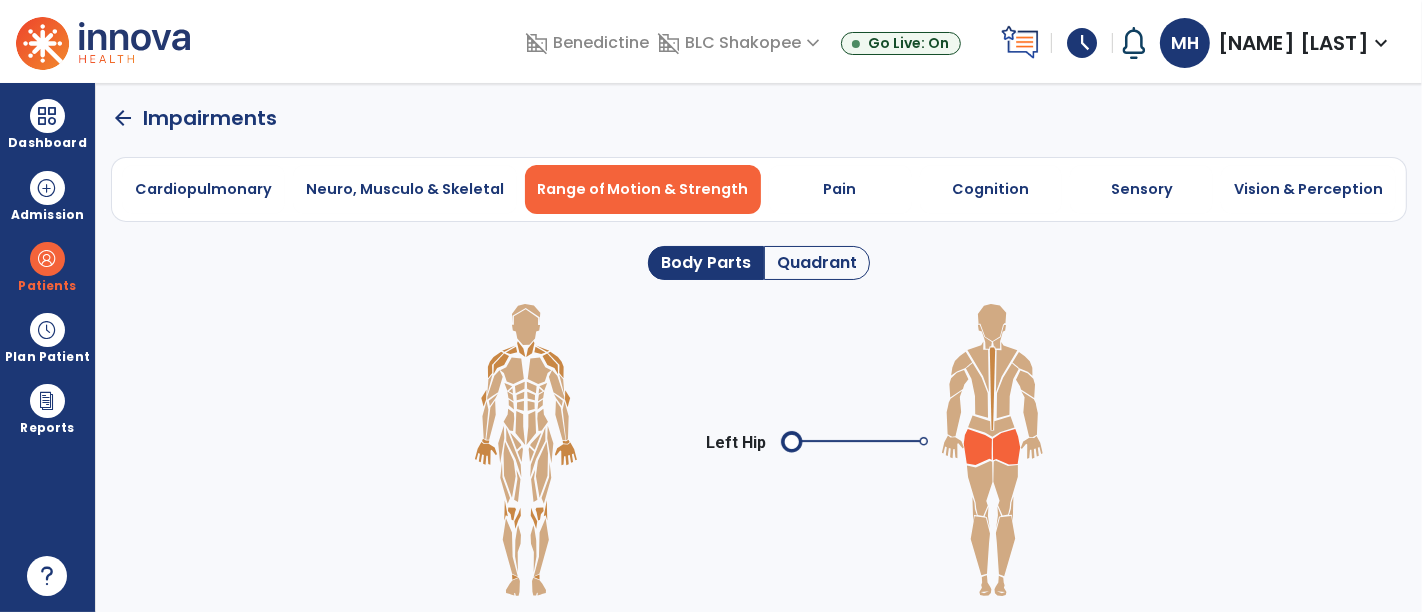 click 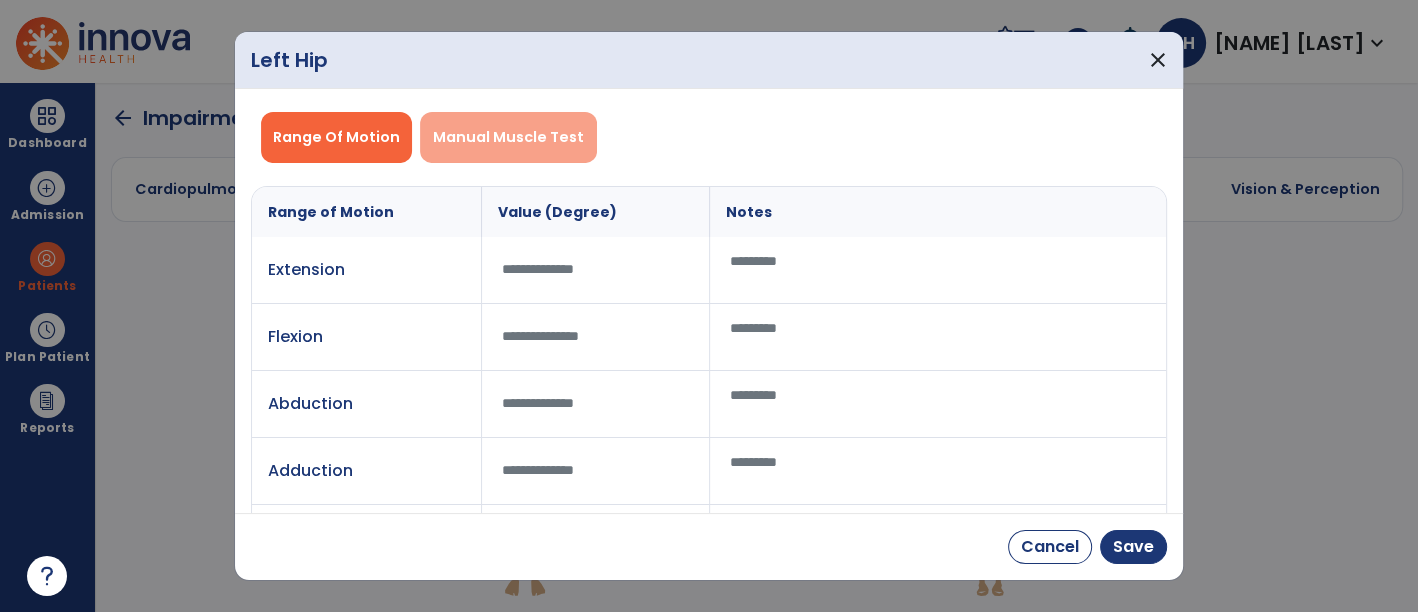 click on "Manual Muscle Test" at bounding box center [508, 137] 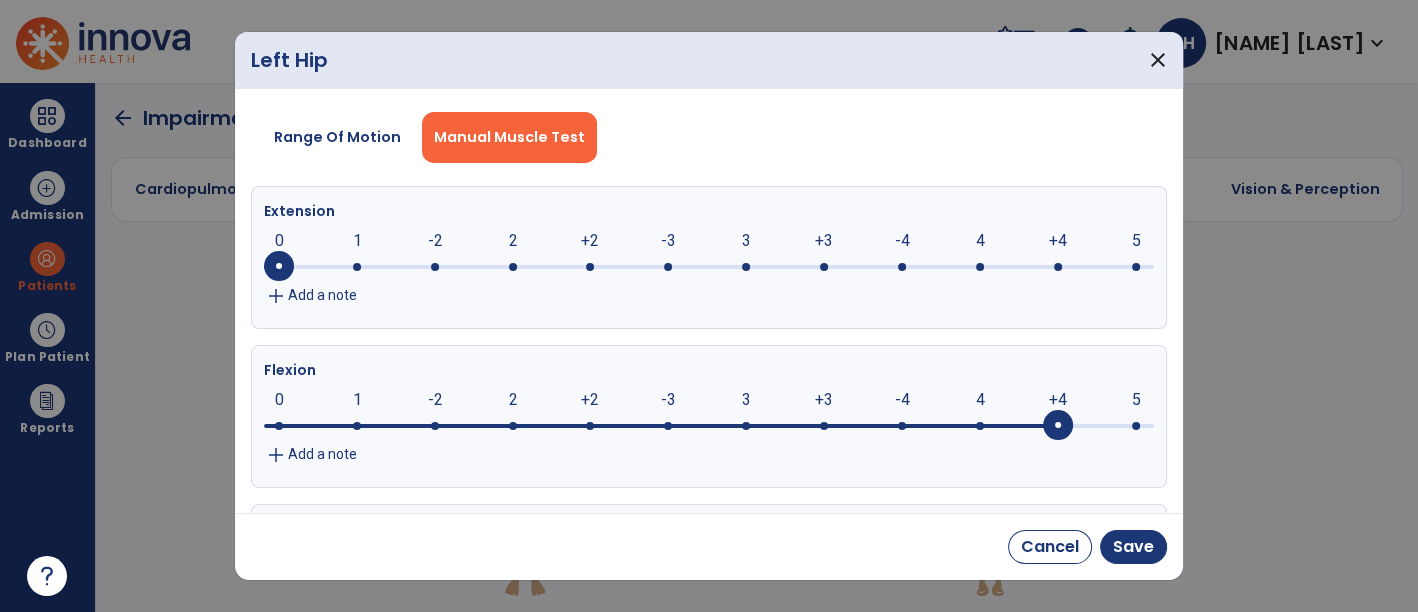 drag, startPoint x: 285, startPoint y: 419, endPoint x: 1067, endPoint y: 467, distance: 783.47174 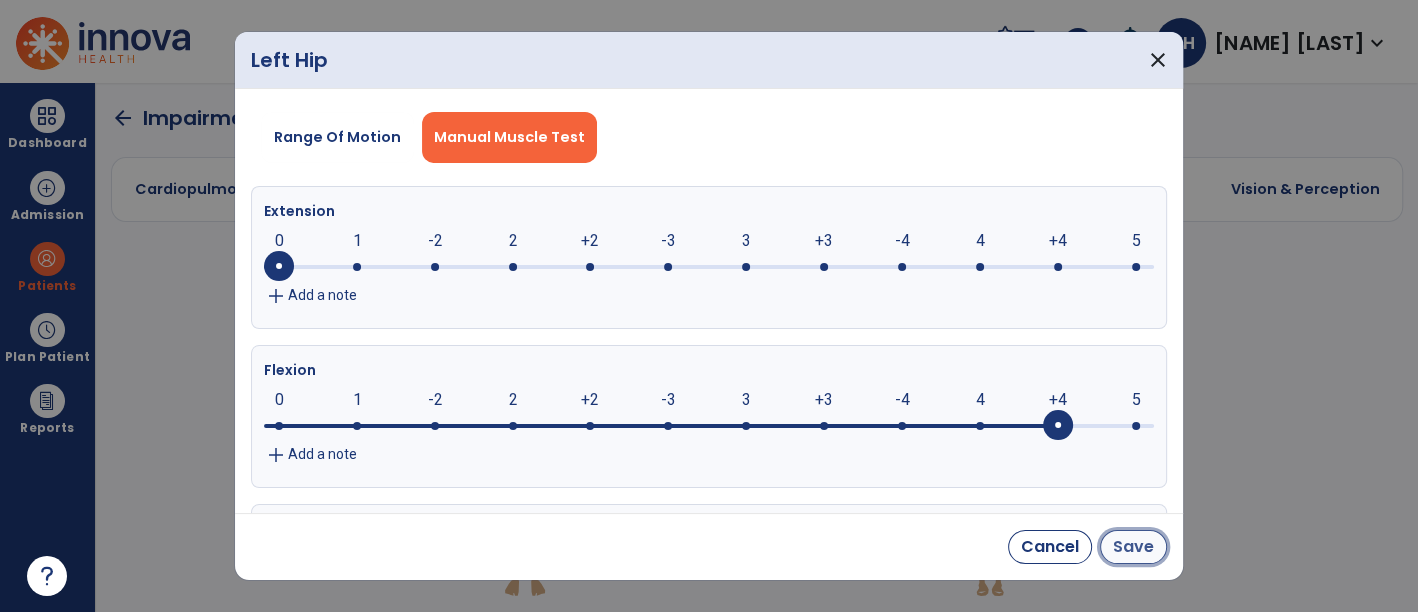 click on "Save" at bounding box center [1133, 547] 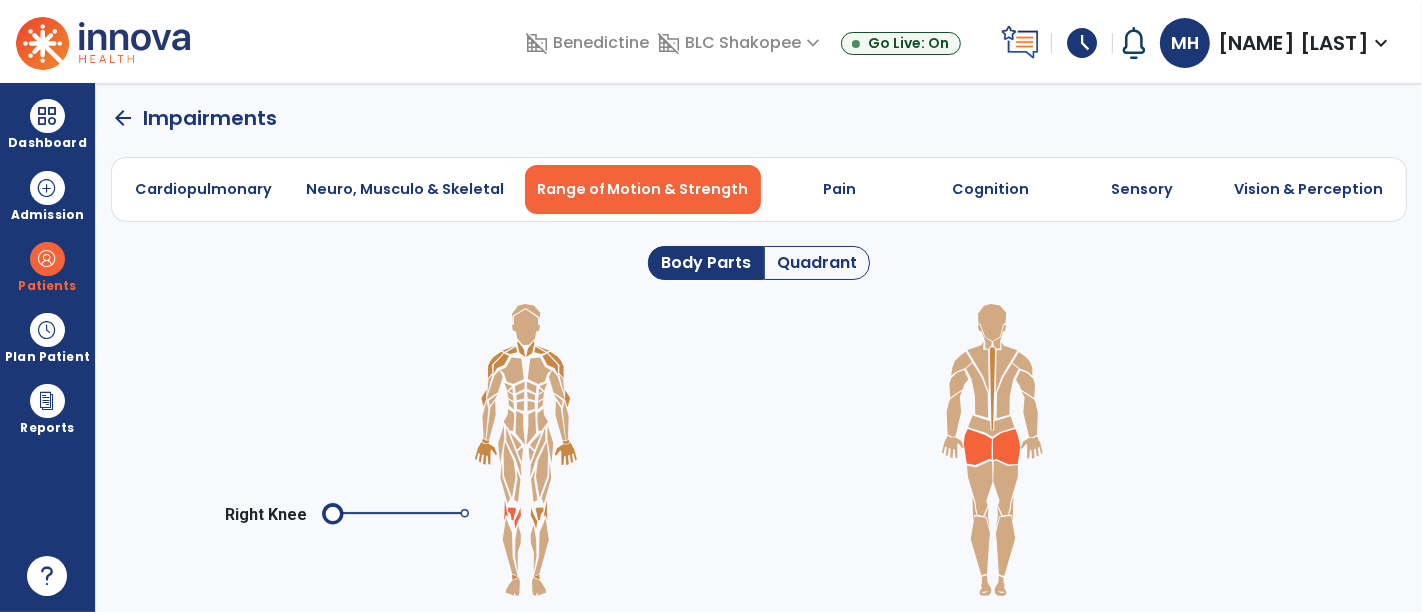 click 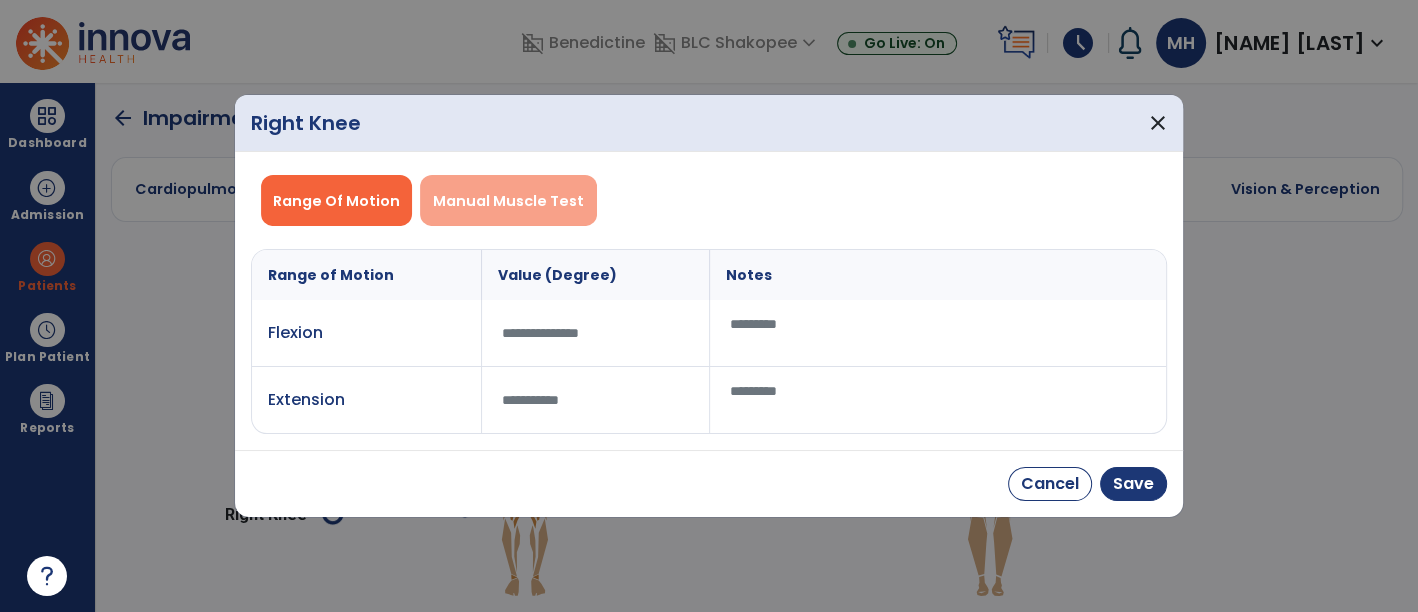click on "Manual Muscle Test" at bounding box center (508, 200) 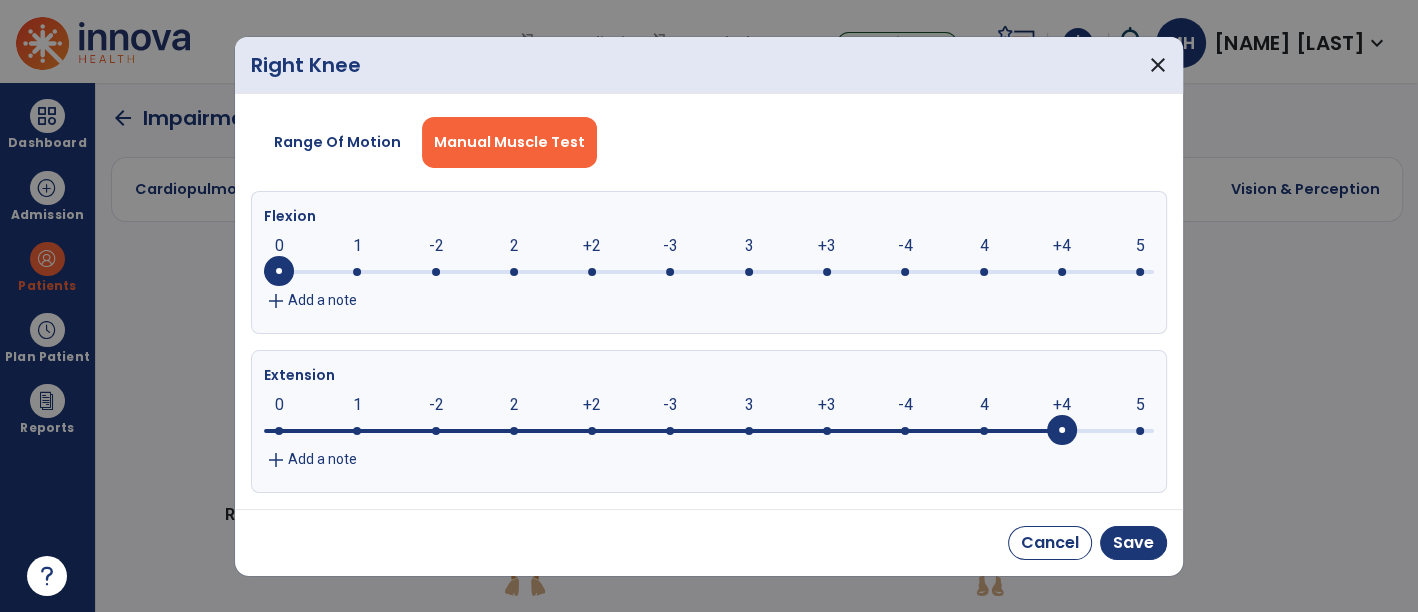 drag, startPoint x: 283, startPoint y: 425, endPoint x: 424, endPoint y: 307, distance: 183.86136 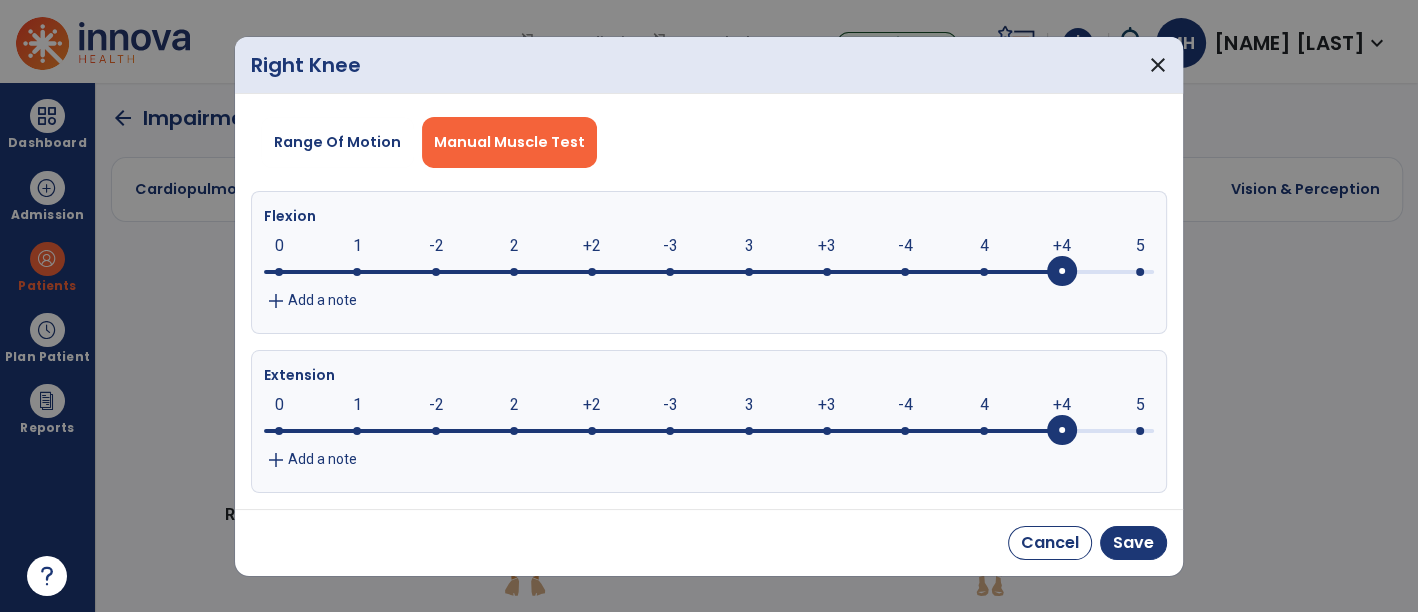 drag, startPoint x: 301, startPoint y: 262, endPoint x: 1045, endPoint y: 318, distance: 746.10455 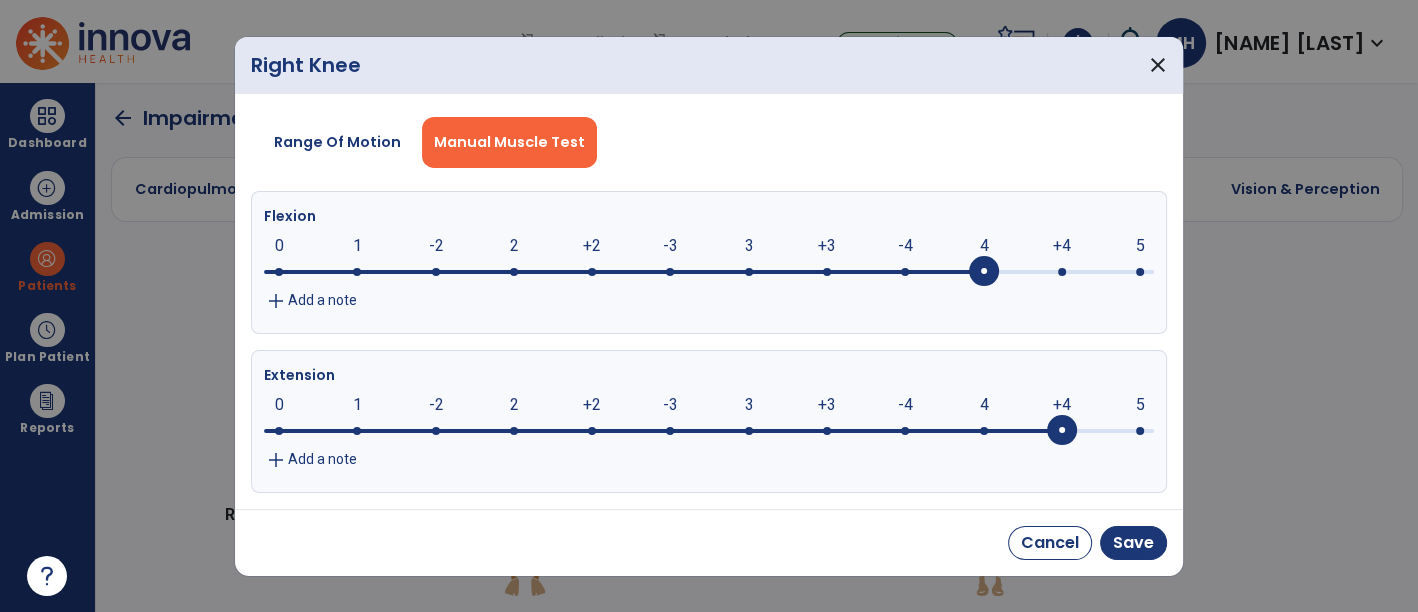 drag, startPoint x: 1057, startPoint y: 269, endPoint x: 1128, endPoint y: 473, distance: 216.00232 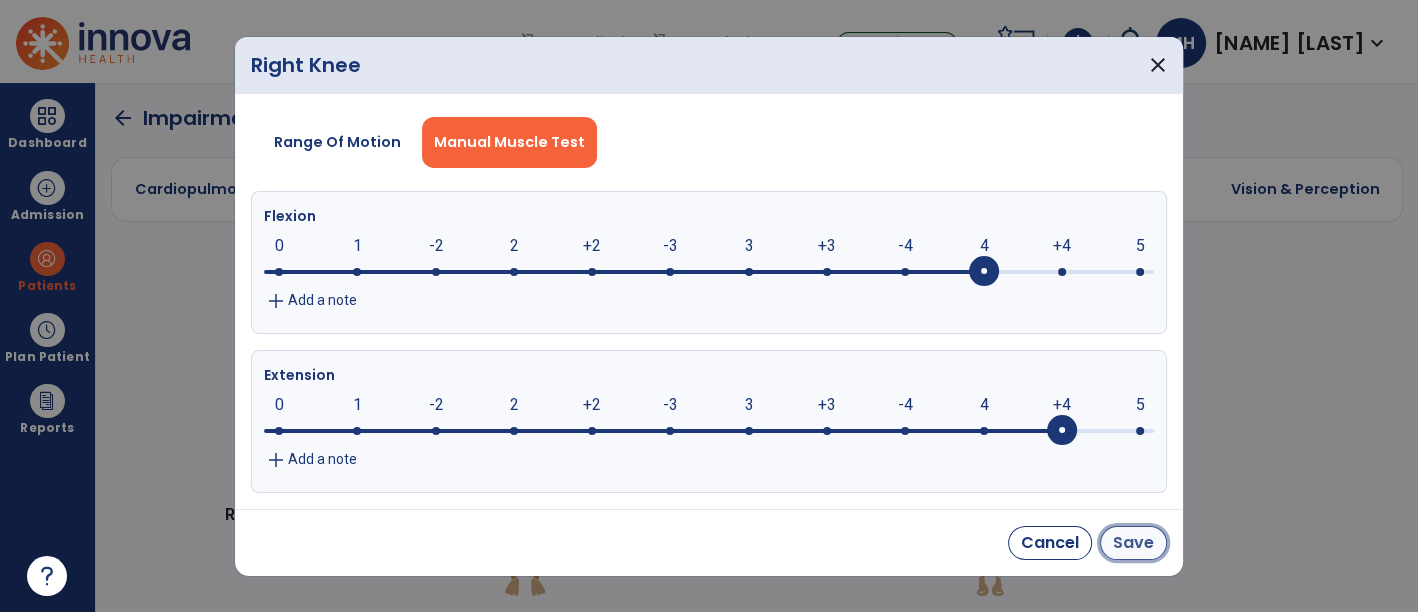 click on "Save" at bounding box center (1133, 543) 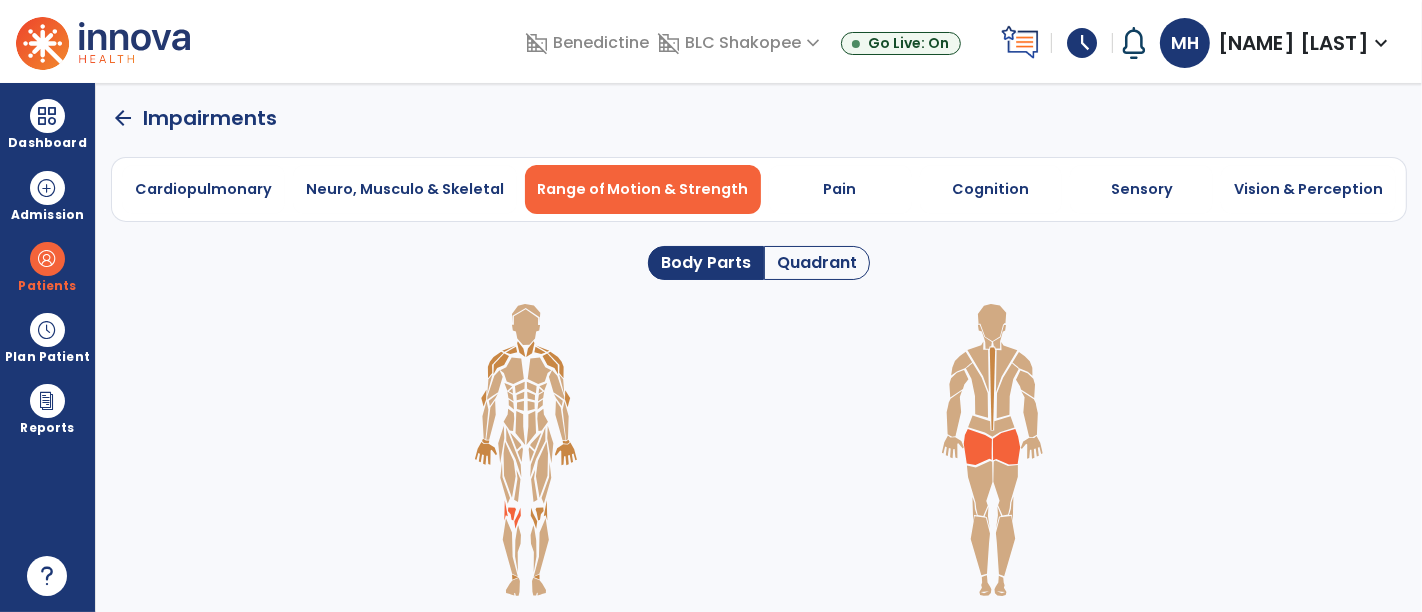 click 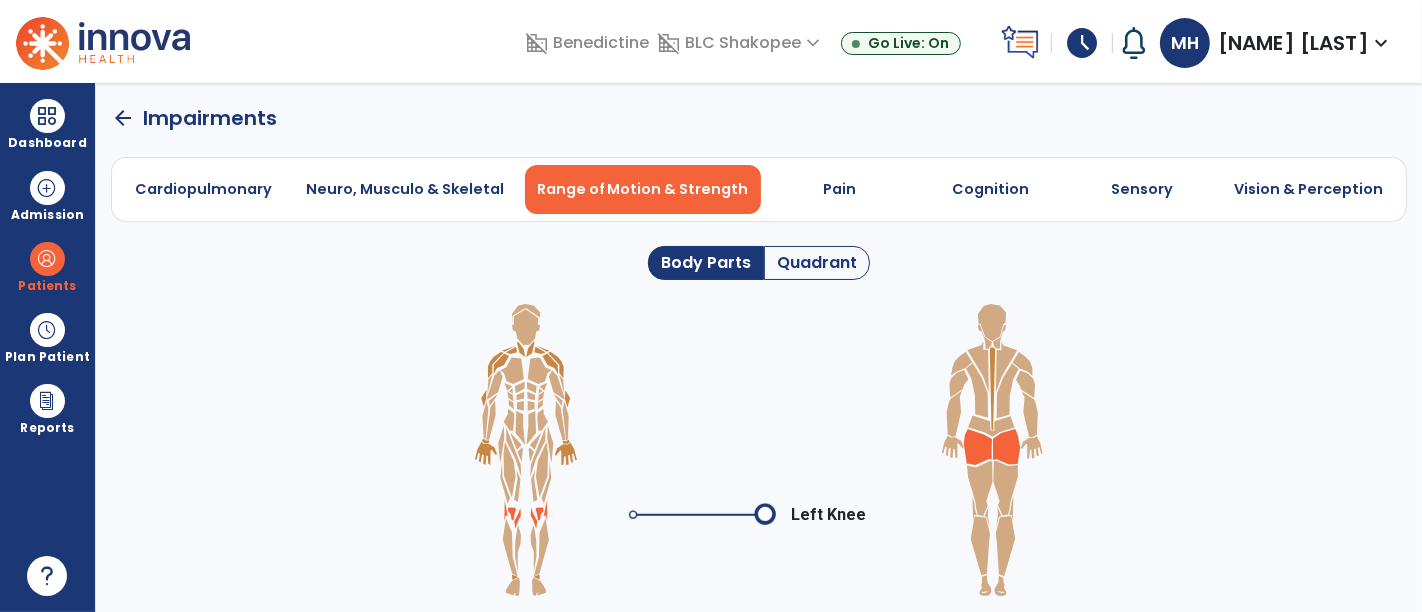 click 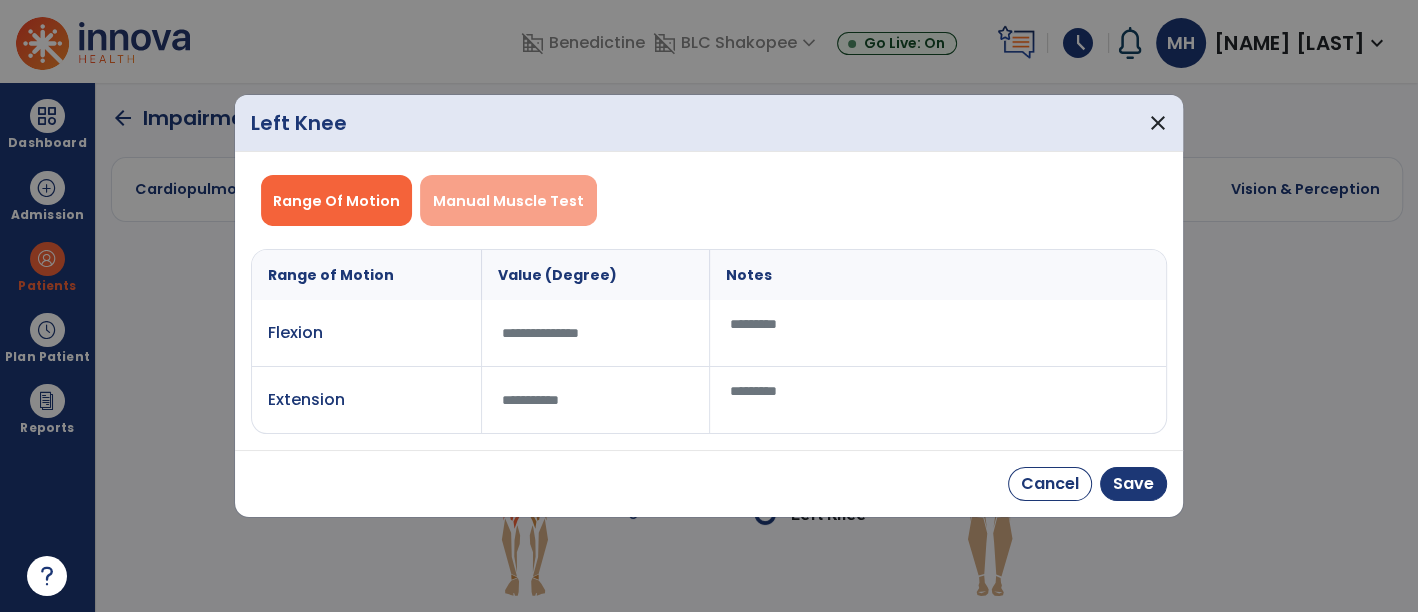 click on "Manual Muscle Test" at bounding box center (508, 200) 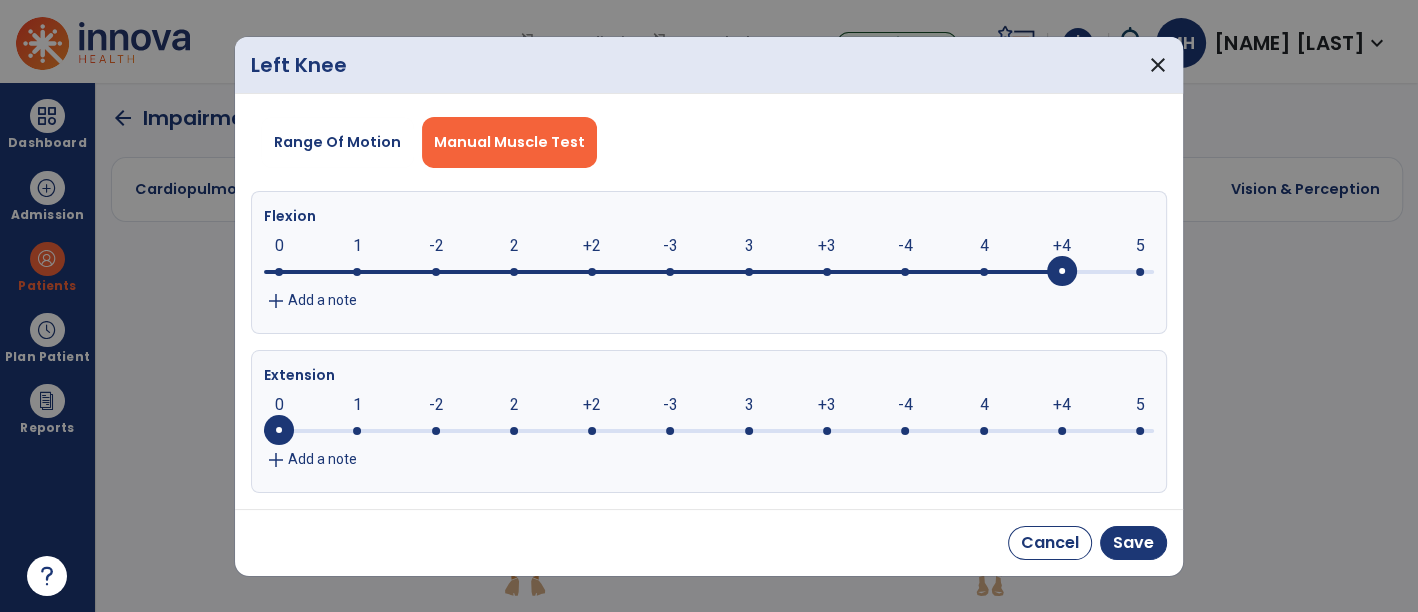 drag, startPoint x: 288, startPoint y: 275, endPoint x: 1076, endPoint y: 318, distance: 789.17236 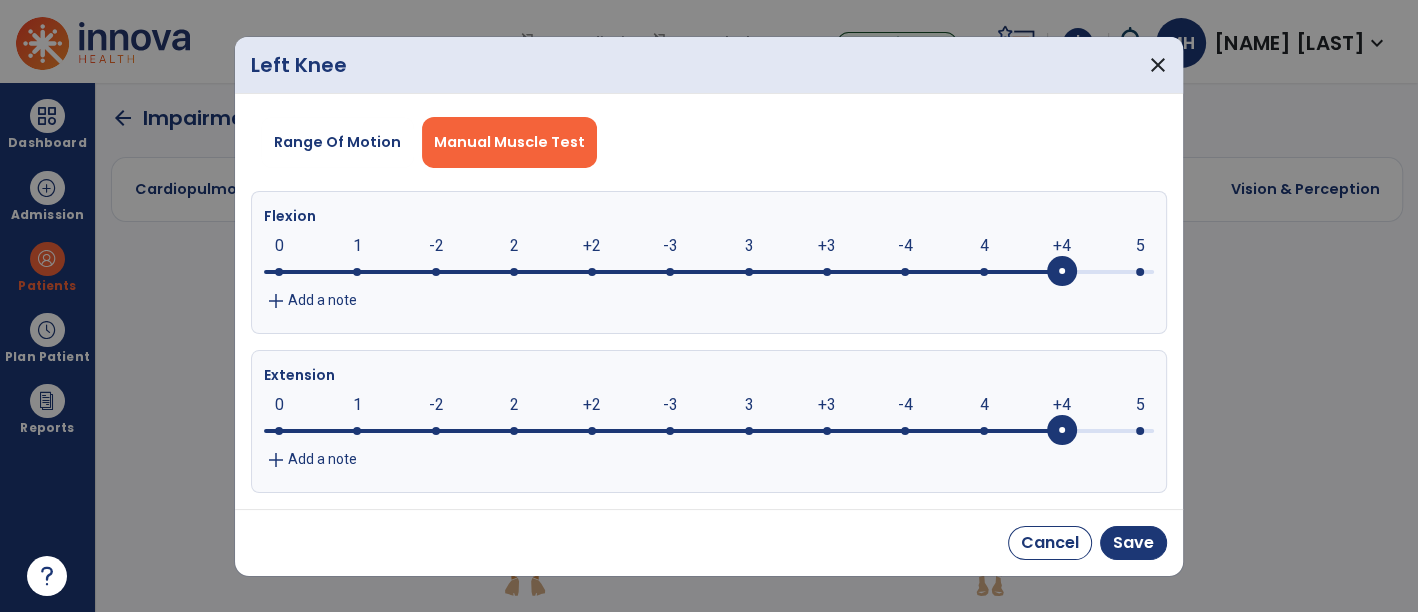 drag, startPoint x: 285, startPoint y: 423, endPoint x: 1048, endPoint y: 270, distance: 778.1889 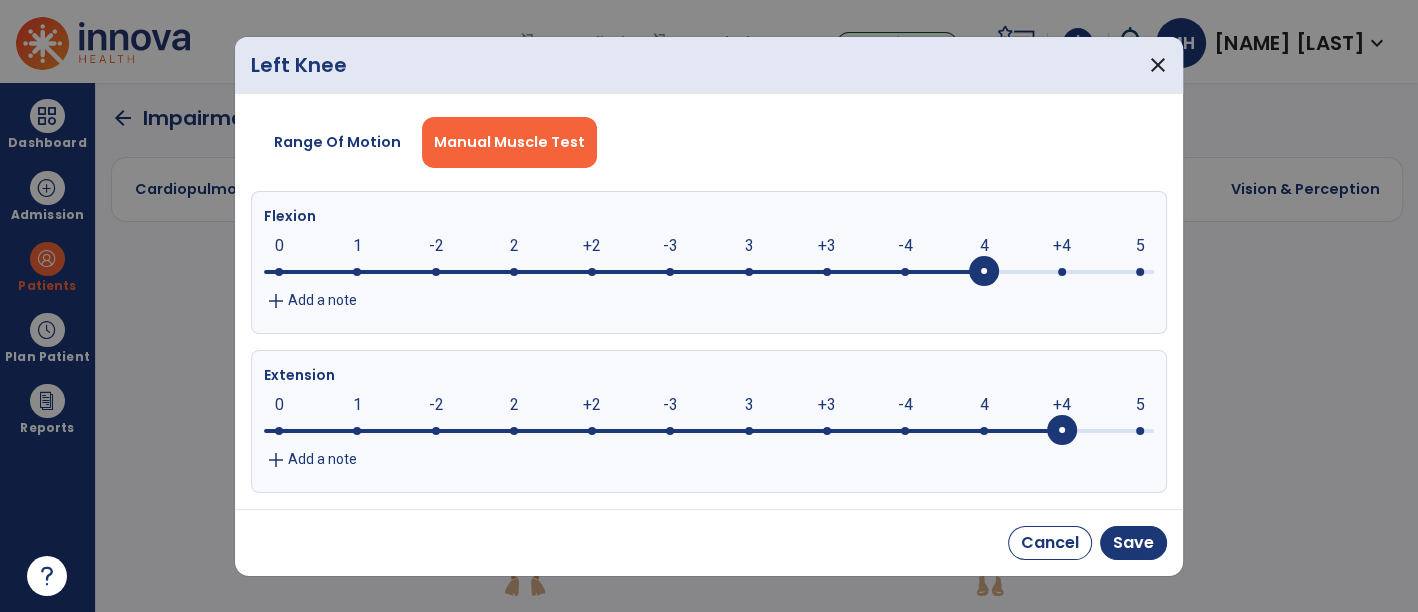 drag, startPoint x: 1051, startPoint y: 270, endPoint x: 1005, endPoint y: 313, distance: 62.968246 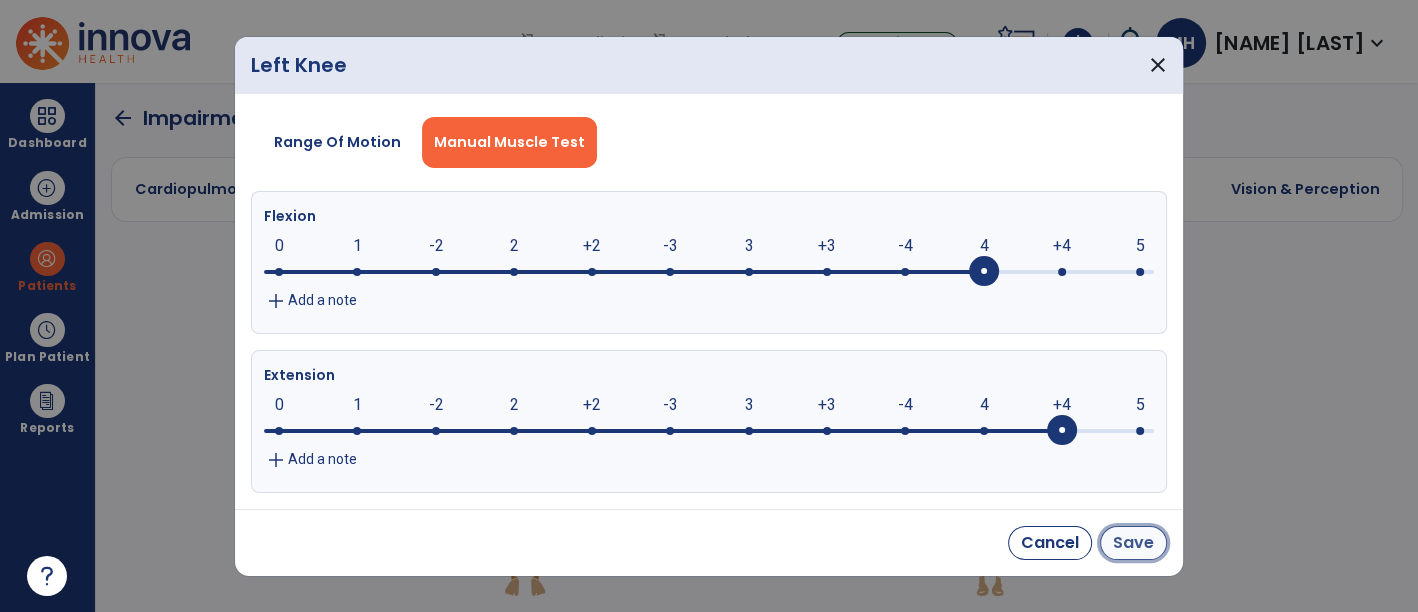 click on "Save" at bounding box center [1133, 543] 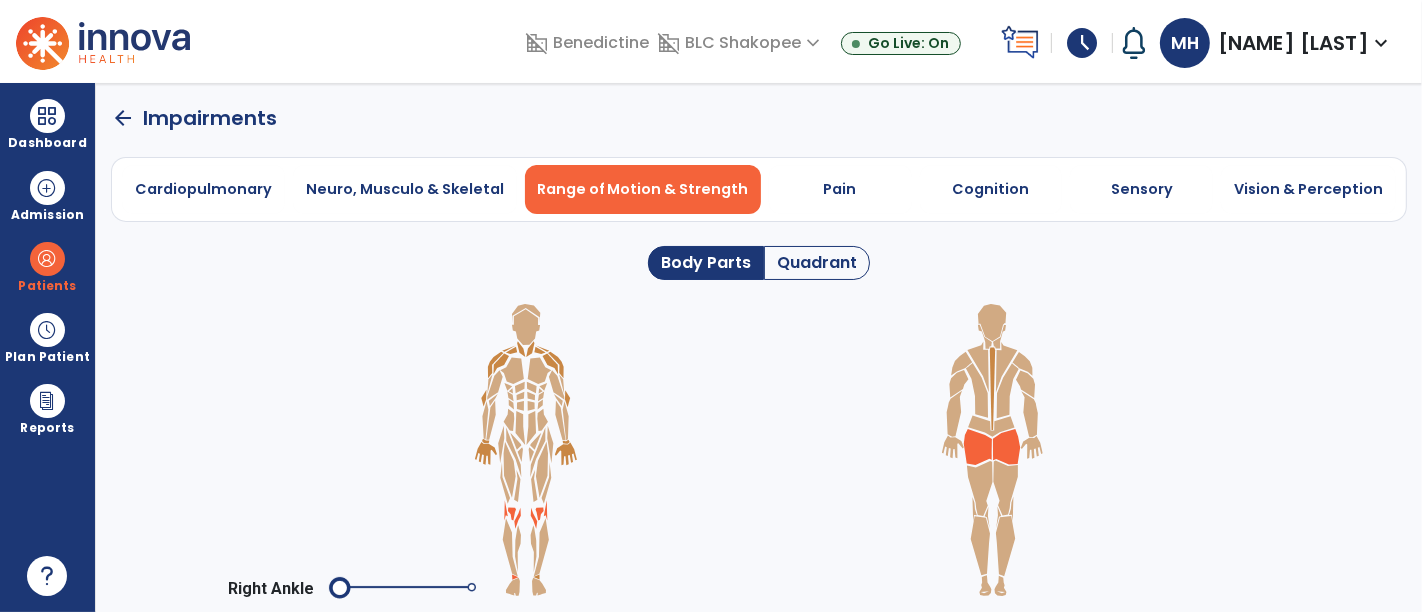 click 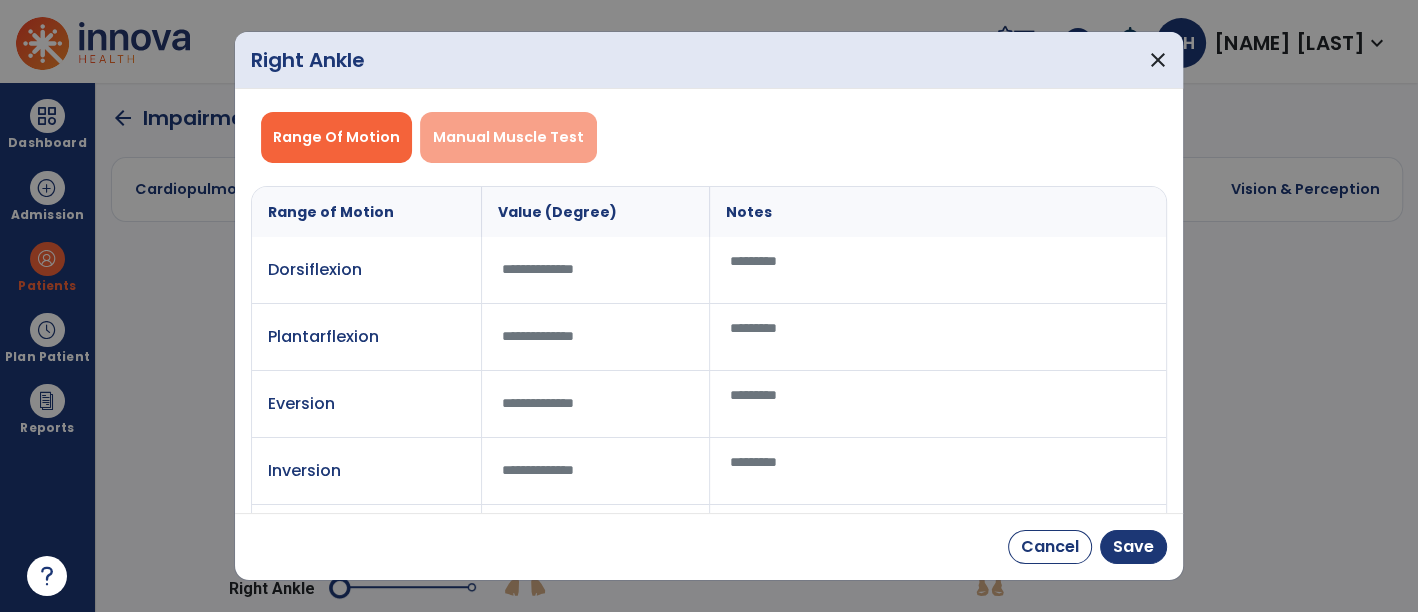 click on "Manual Muscle Test" at bounding box center [508, 137] 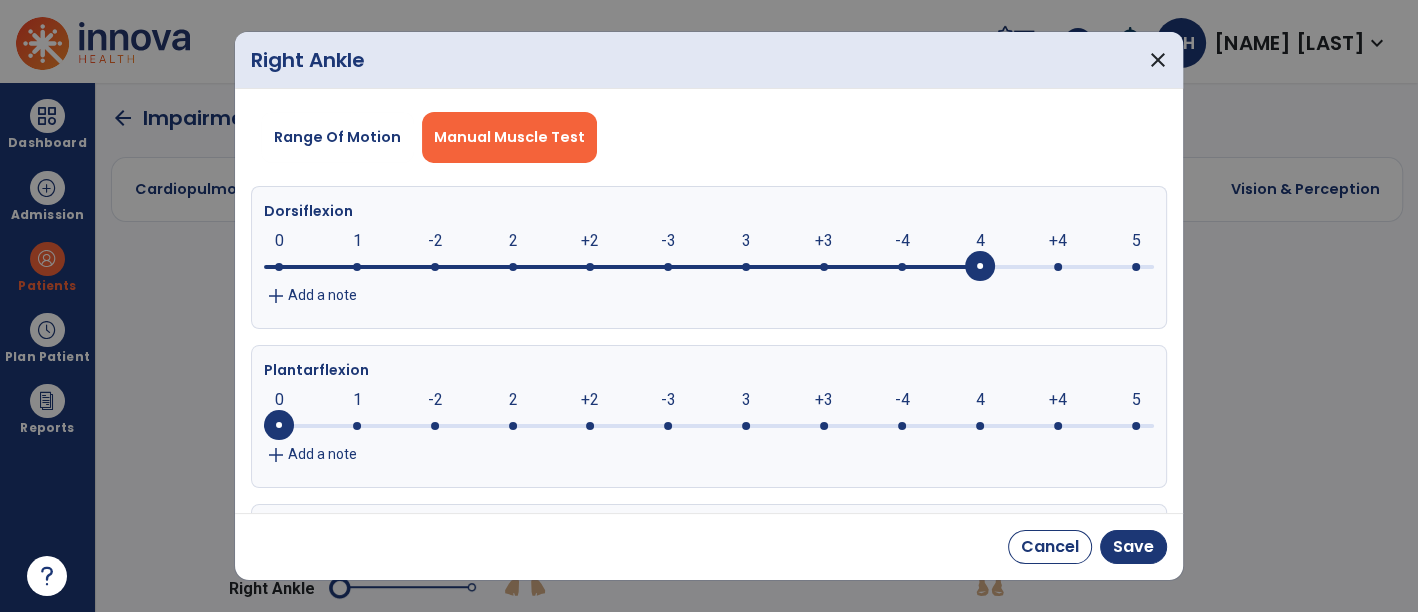 drag, startPoint x: 268, startPoint y: 270, endPoint x: 1082, endPoint y: 344, distance: 817.3567 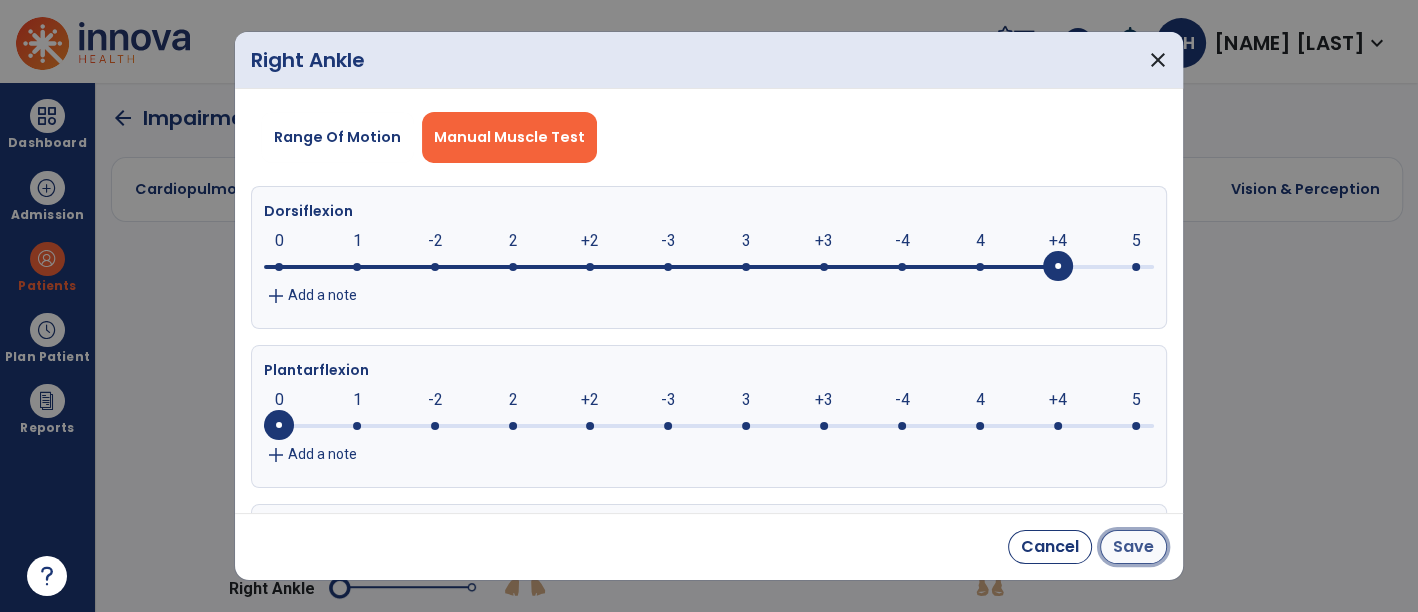 click on "Save" at bounding box center (1133, 547) 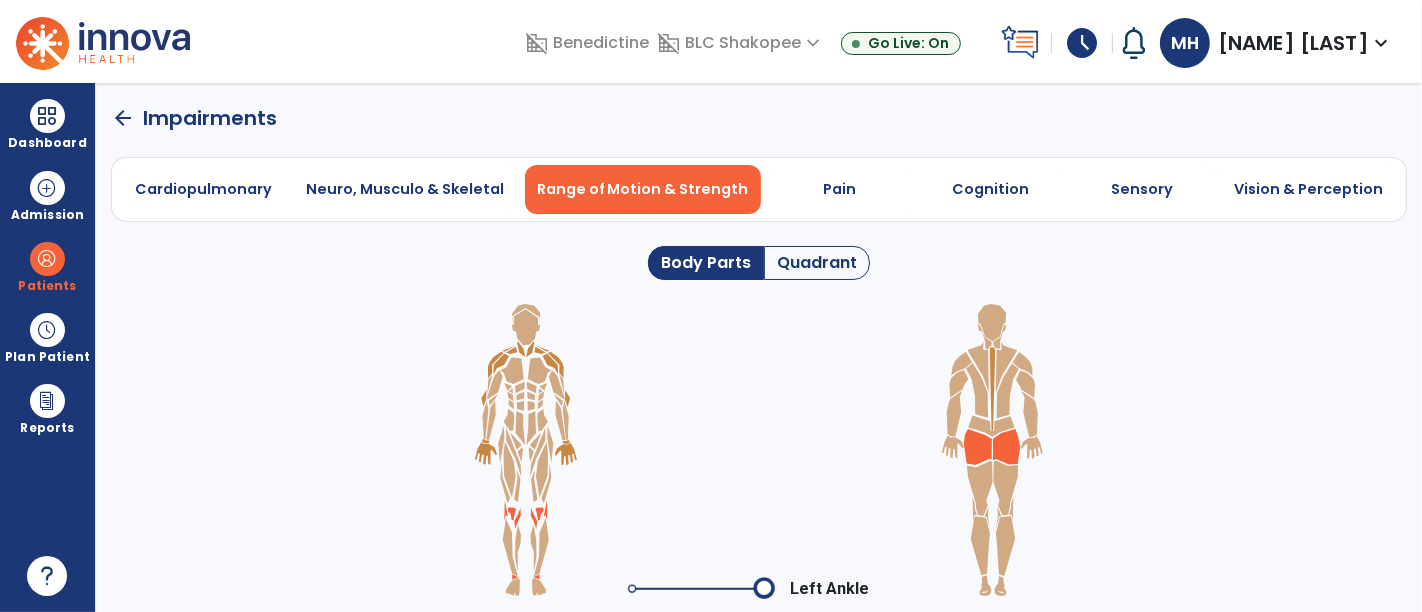click 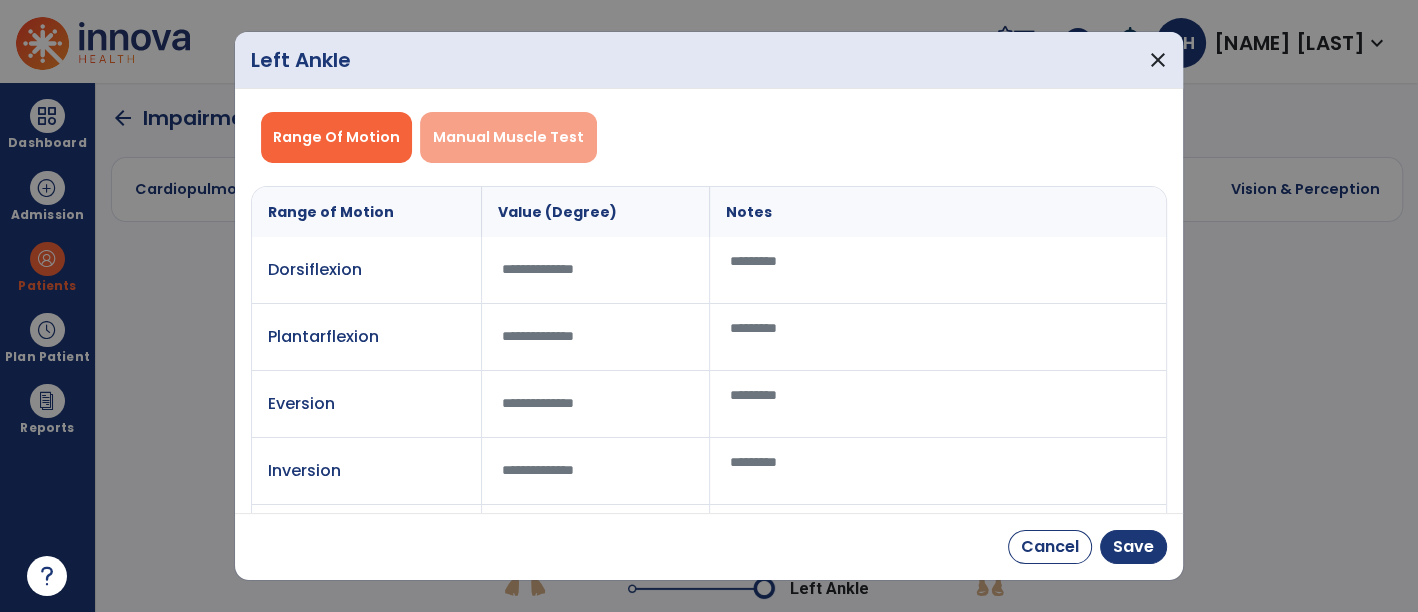 click on "Manual Muscle Test" at bounding box center [508, 137] 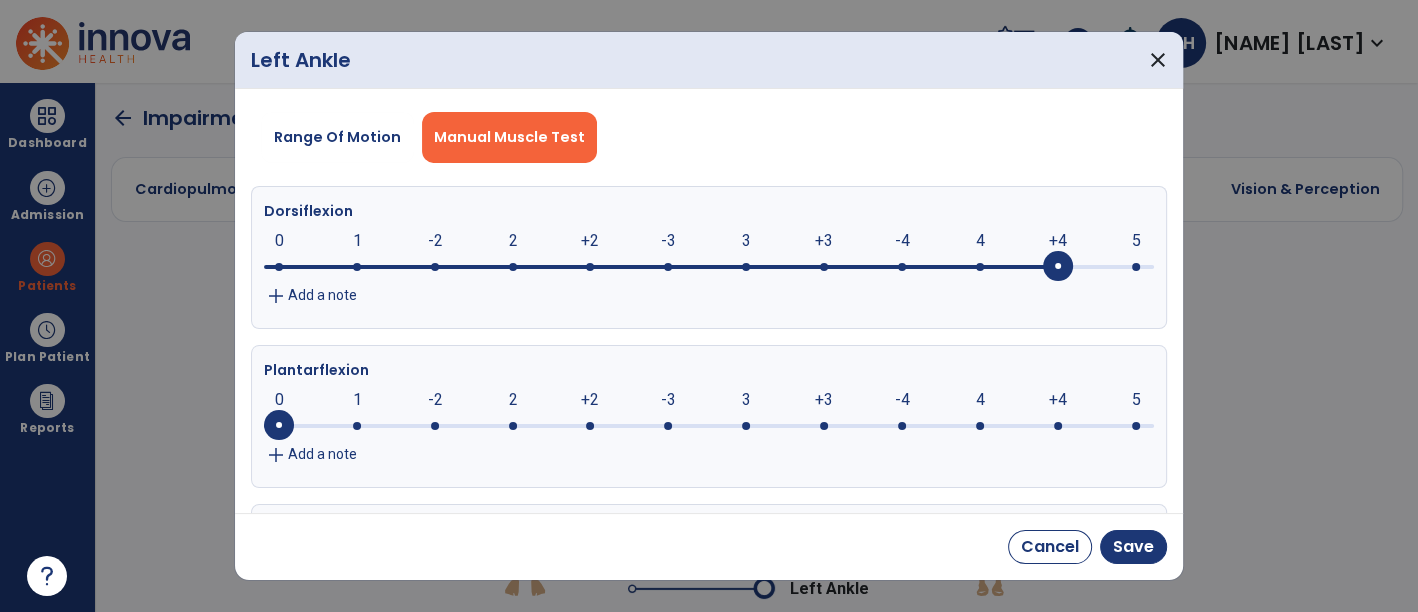 drag, startPoint x: 280, startPoint y: 270, endPoint x: 1029, endPoint y: 275, distance: 749.01666 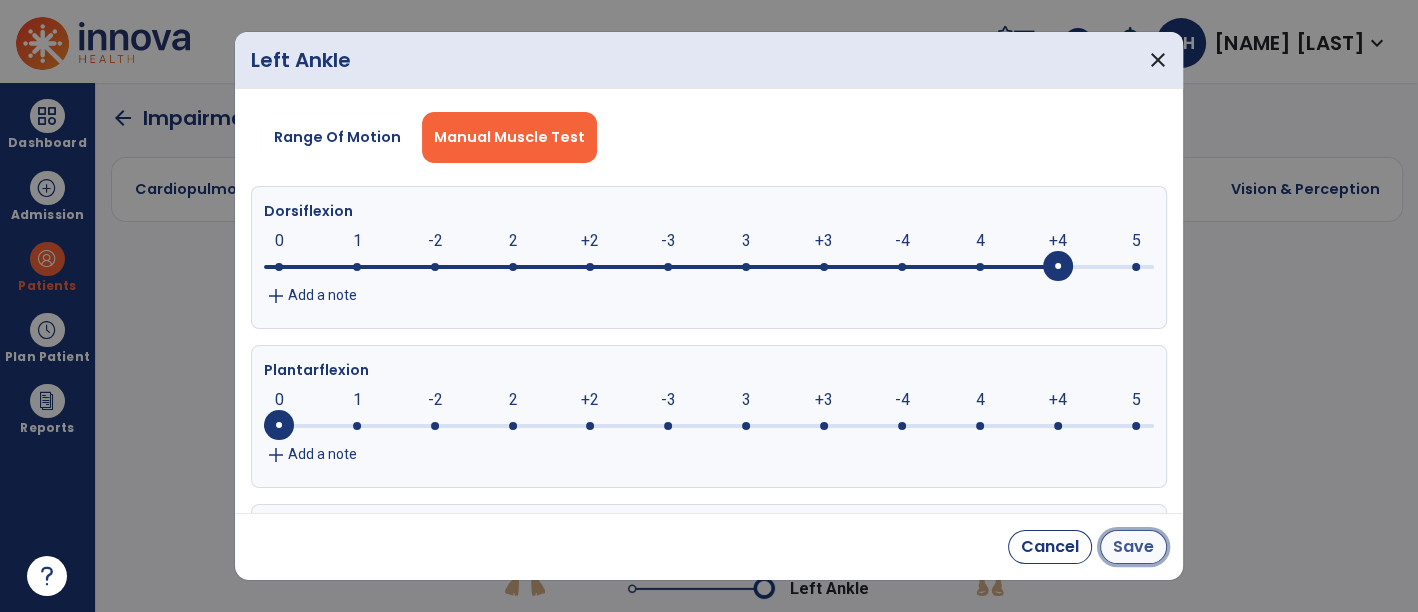click on "Save" at bounding box center [1133, 547] 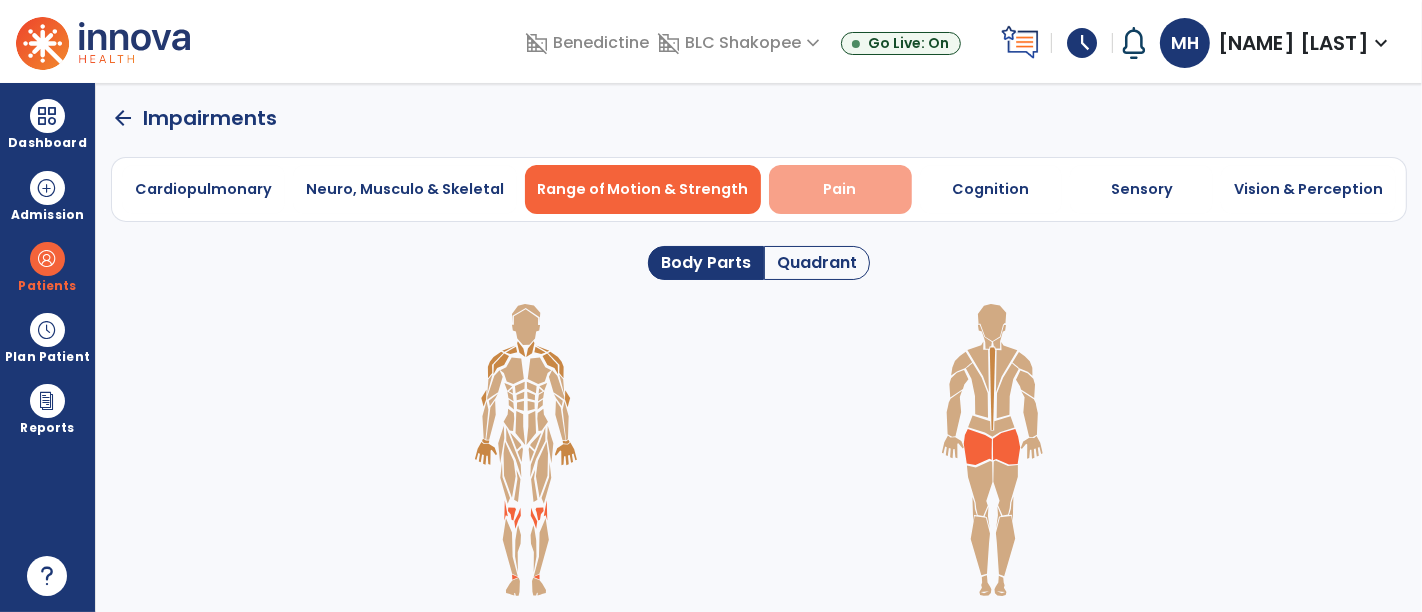 click on "Pain" at bounding box center (840, 189) 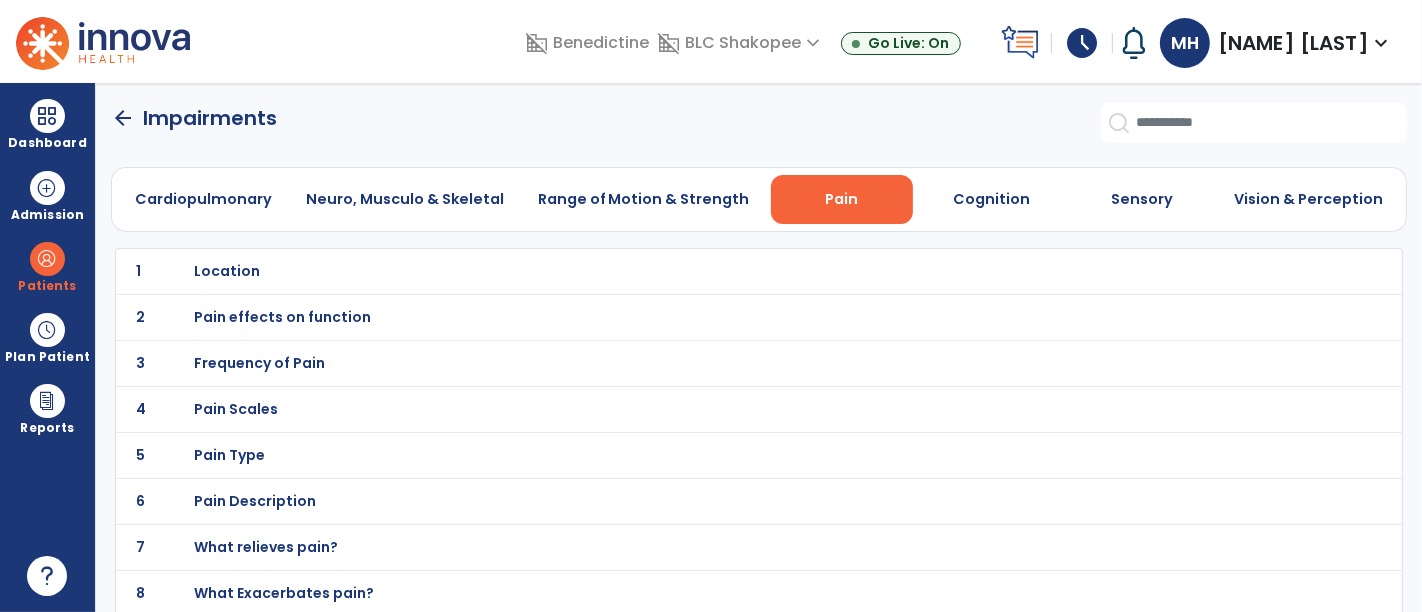click on "Location" at bounding box center [228, 271] 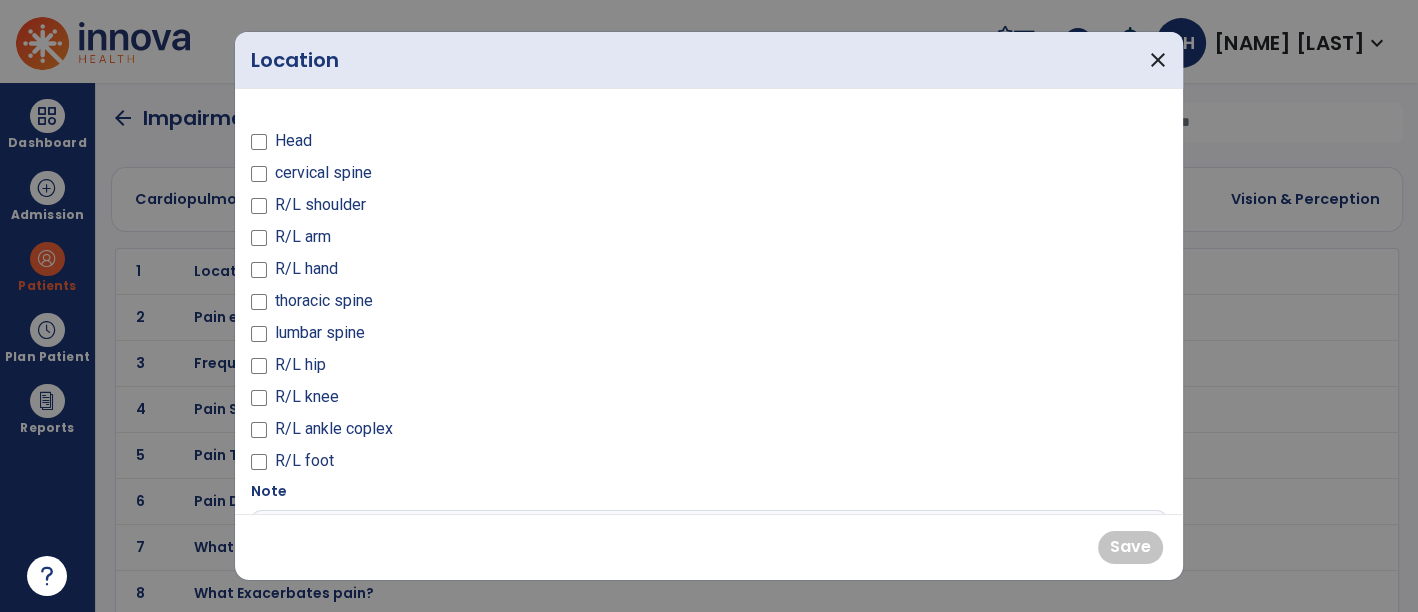 drag, startPoint x: 304, startPoint y: 203, endPoint x: 308, endPoint y: 224, distance: 21.377558 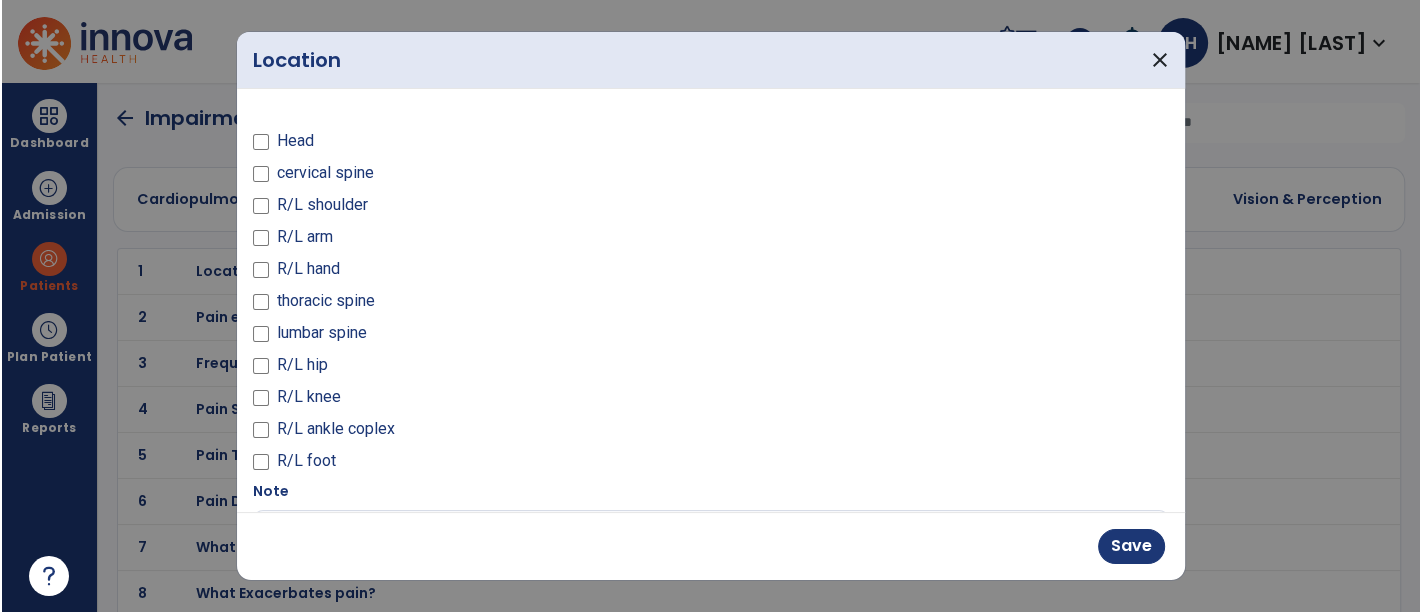 scroll, scrollTop: 177, scrollLeft: 0, axis: vertical 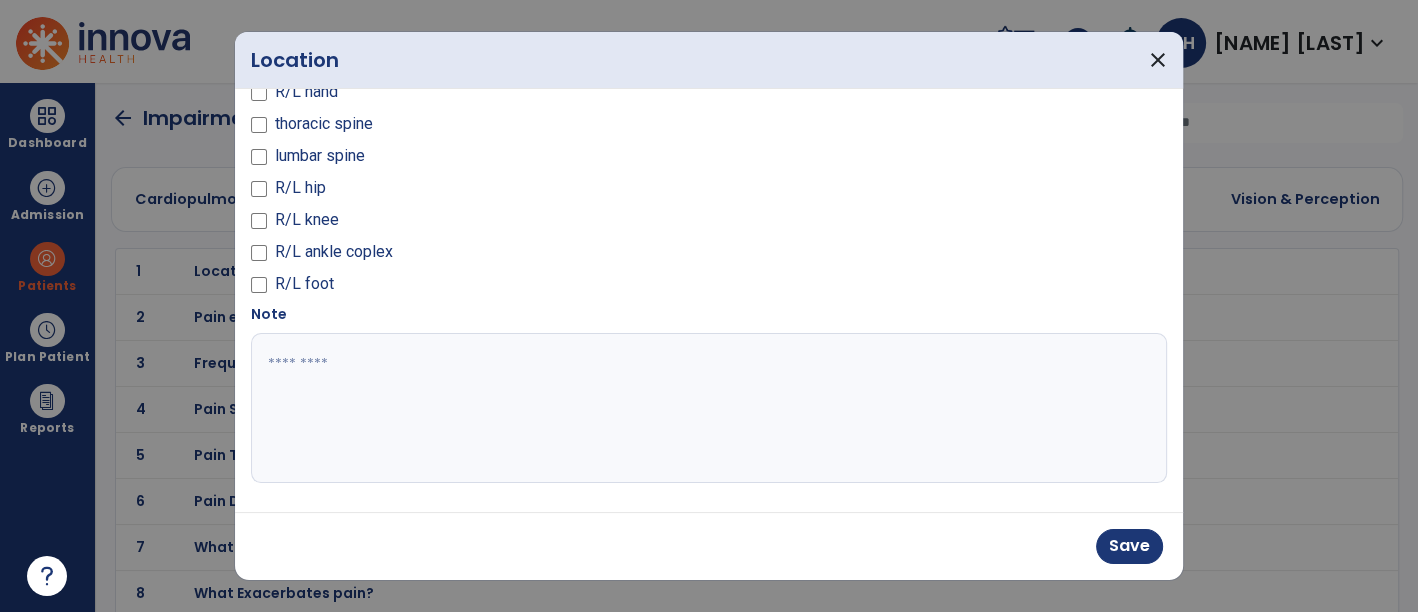 click at bounding box center [707, 408] 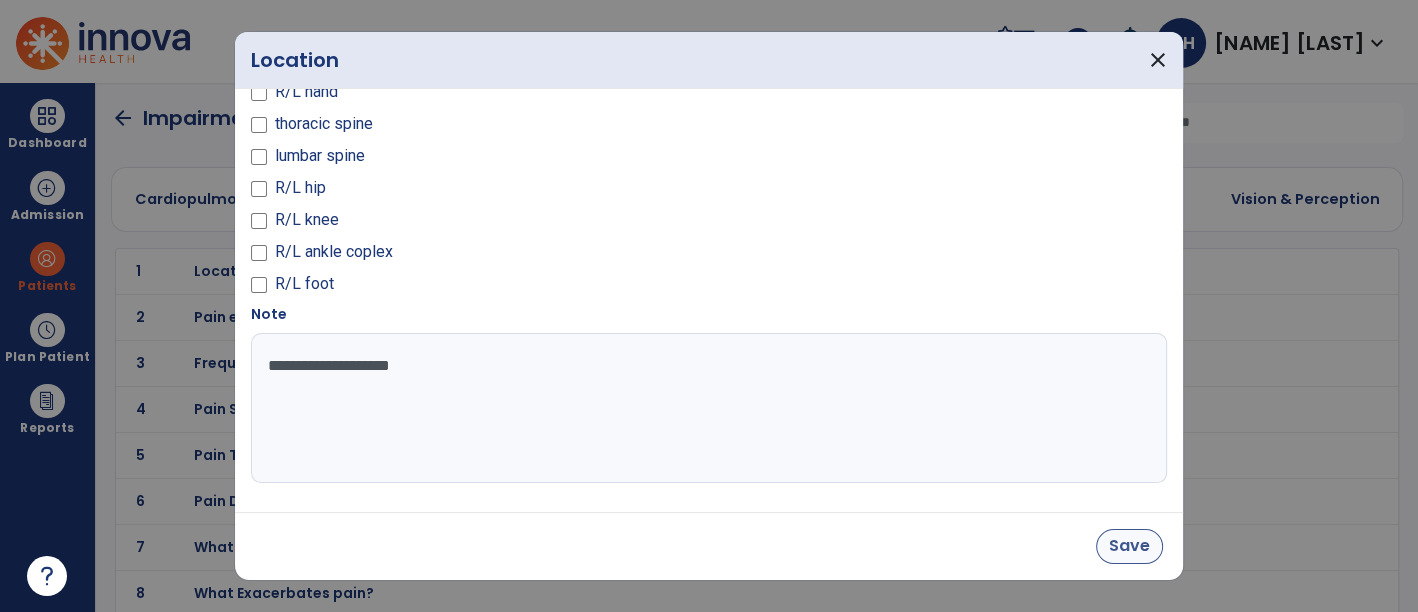 type on "**********" 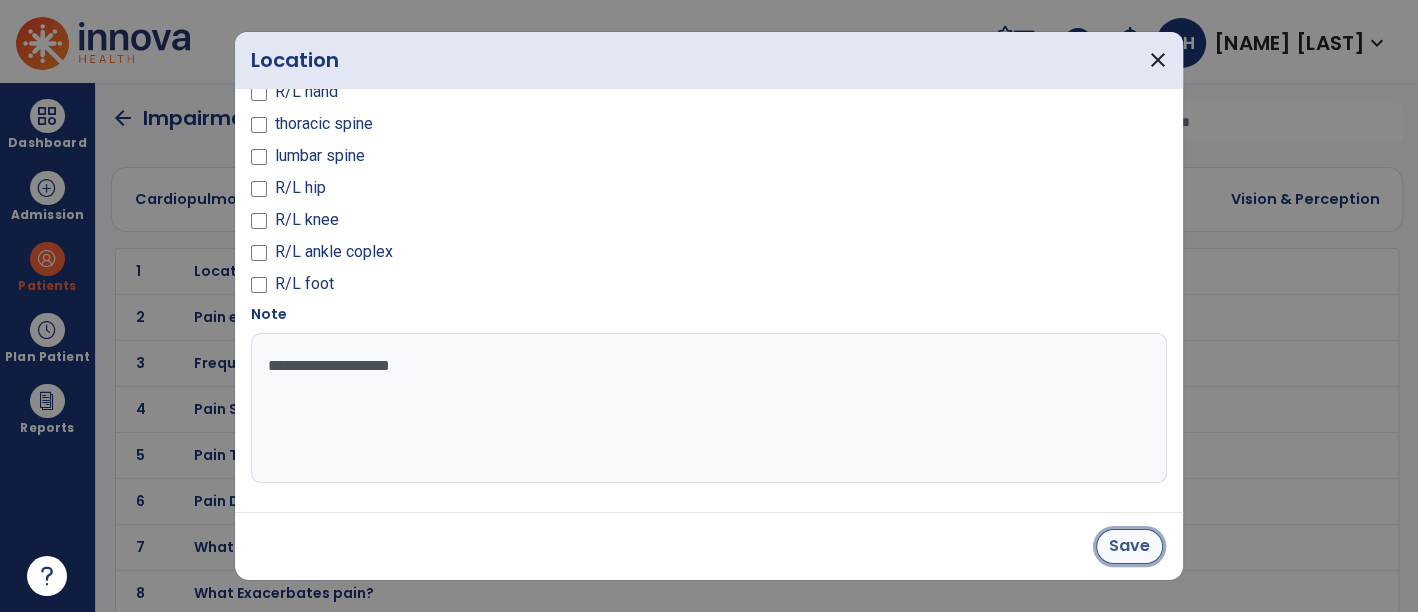 click on "Save" at bounding box center (1129, 546) 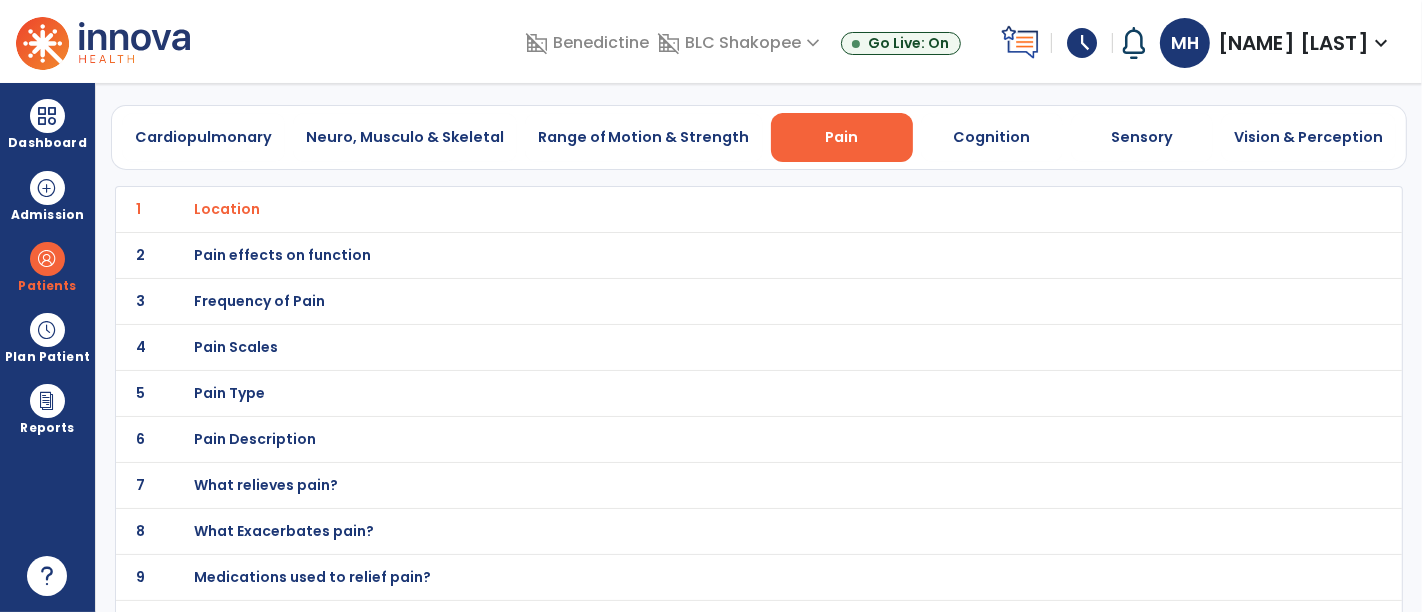 scroll, scrollTop: 93, scrollLeft: 0, axis: vertical 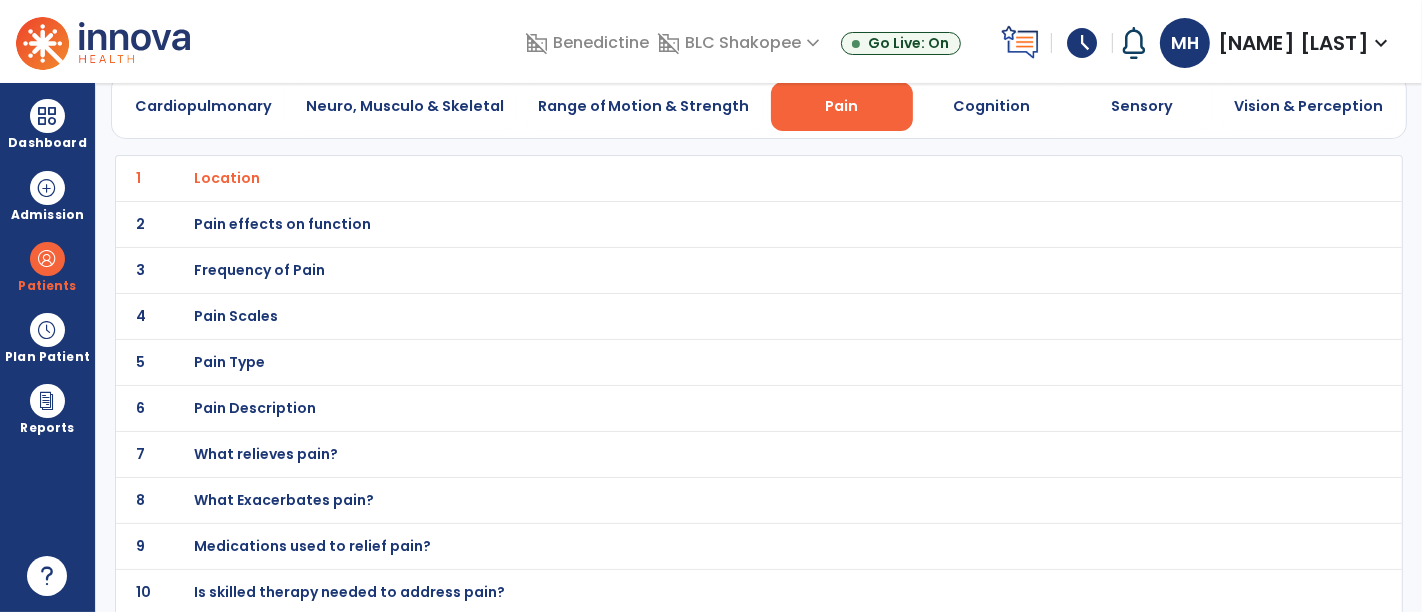click on "What relieves pain?" at bounding box center [228, 178] 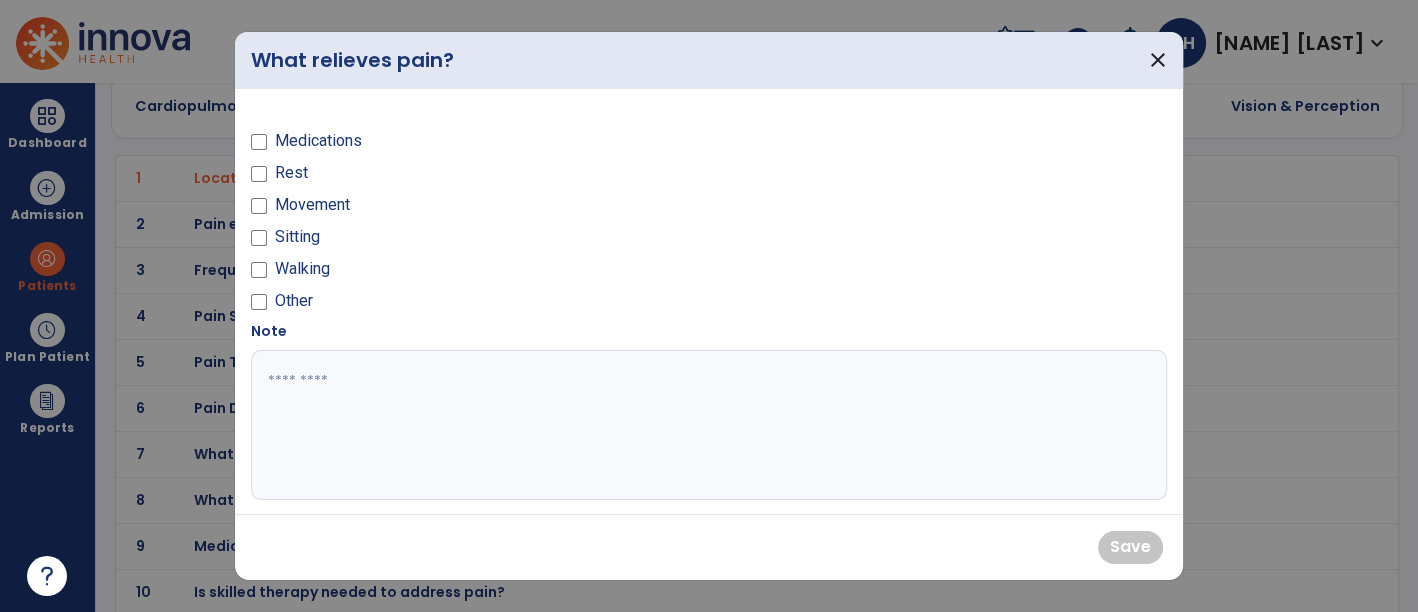 click on "Rest" at bounding box center [291, 173] 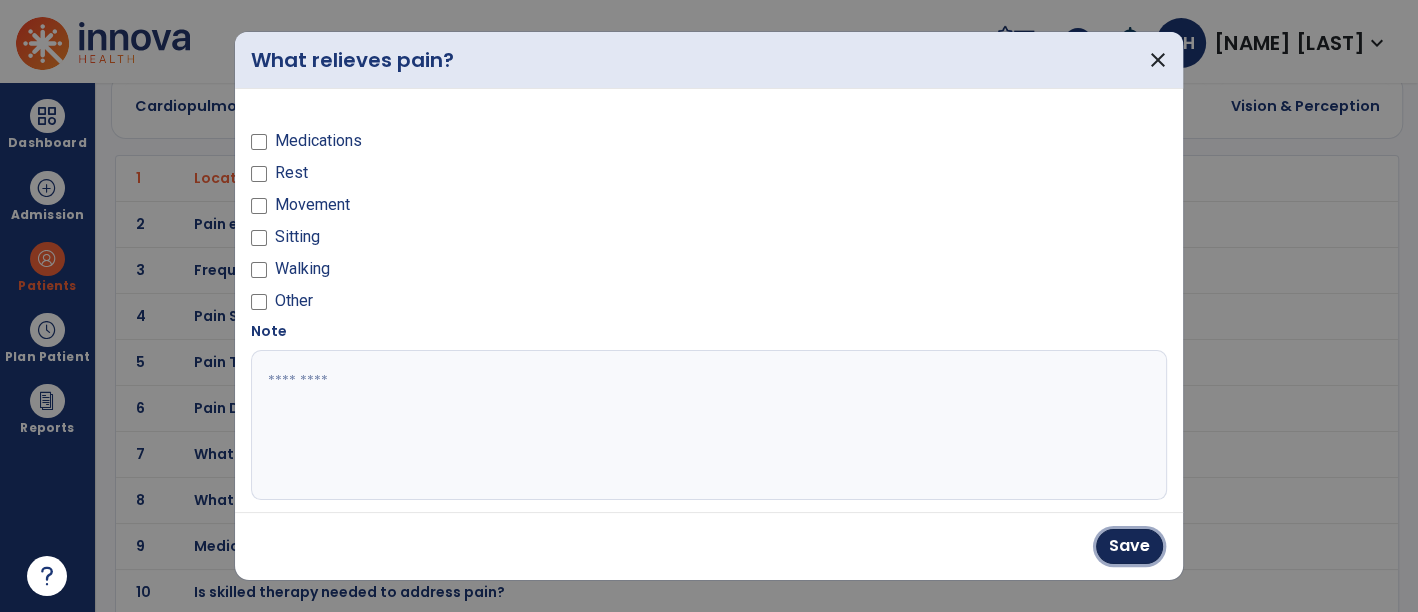 drag, startPoint x: 1111, startPoint y: 545, endPoint x: 403, endPoint y: 533, distance: 708.1017 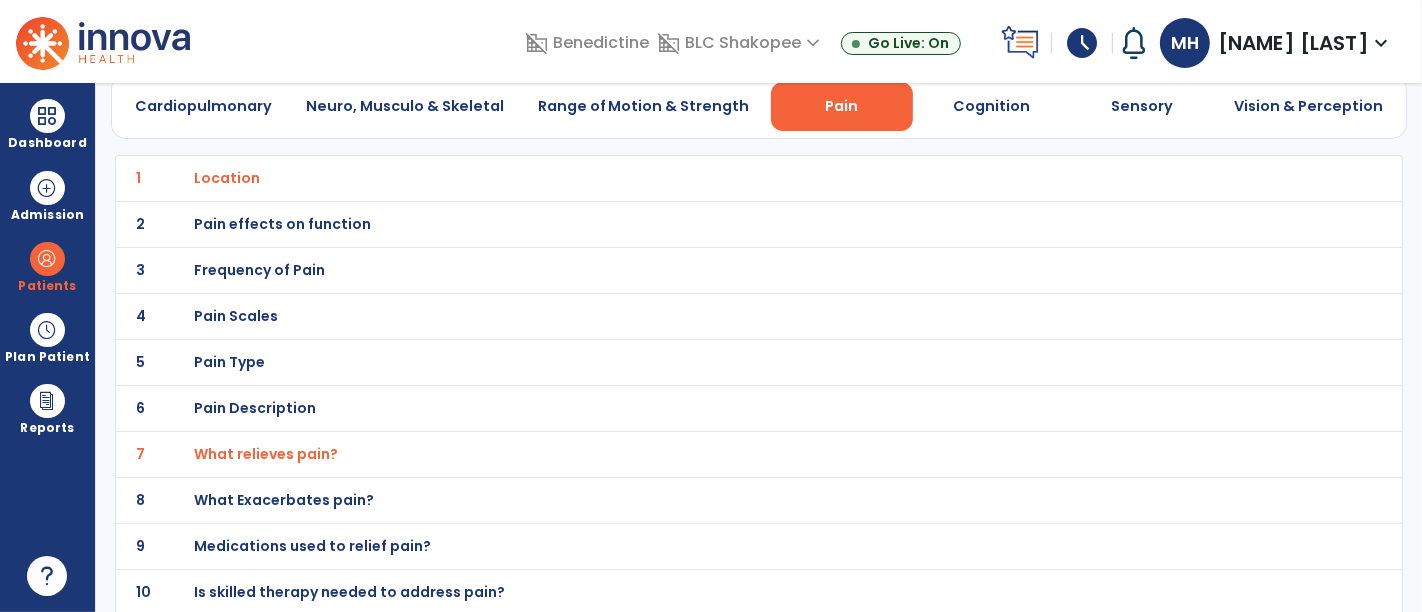 click on "8 What Exacerbates pain?" 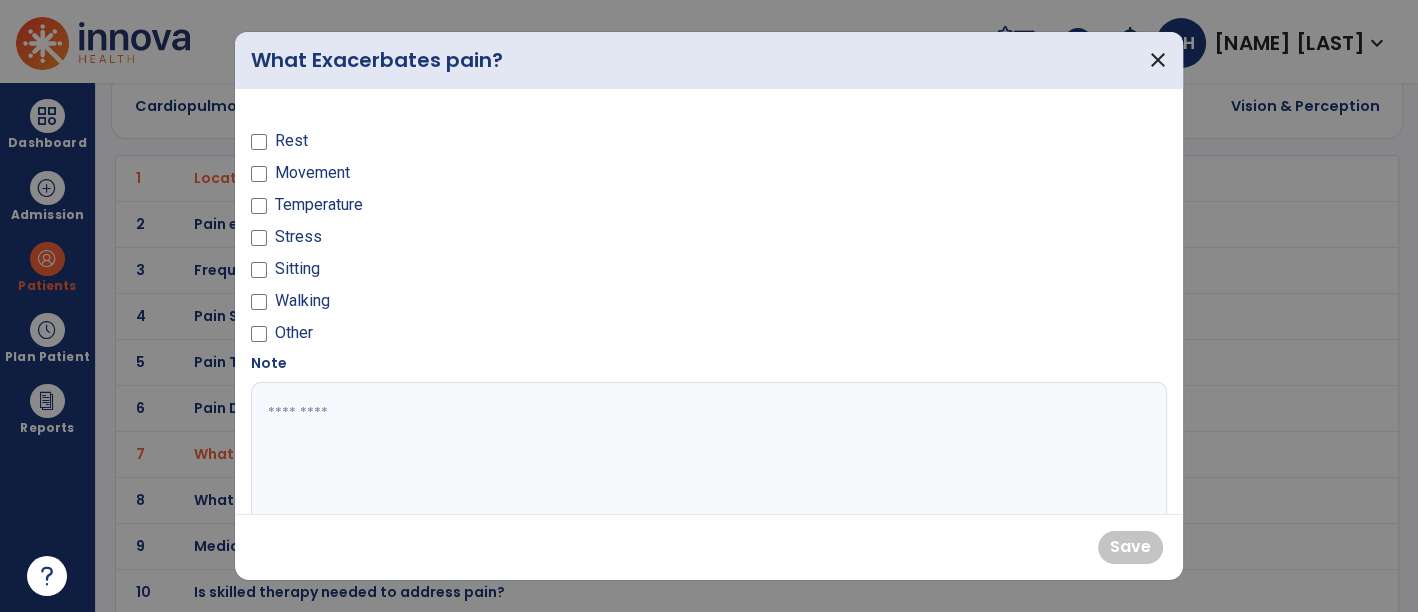 click on "Rest" at bounding box center (474, 145) 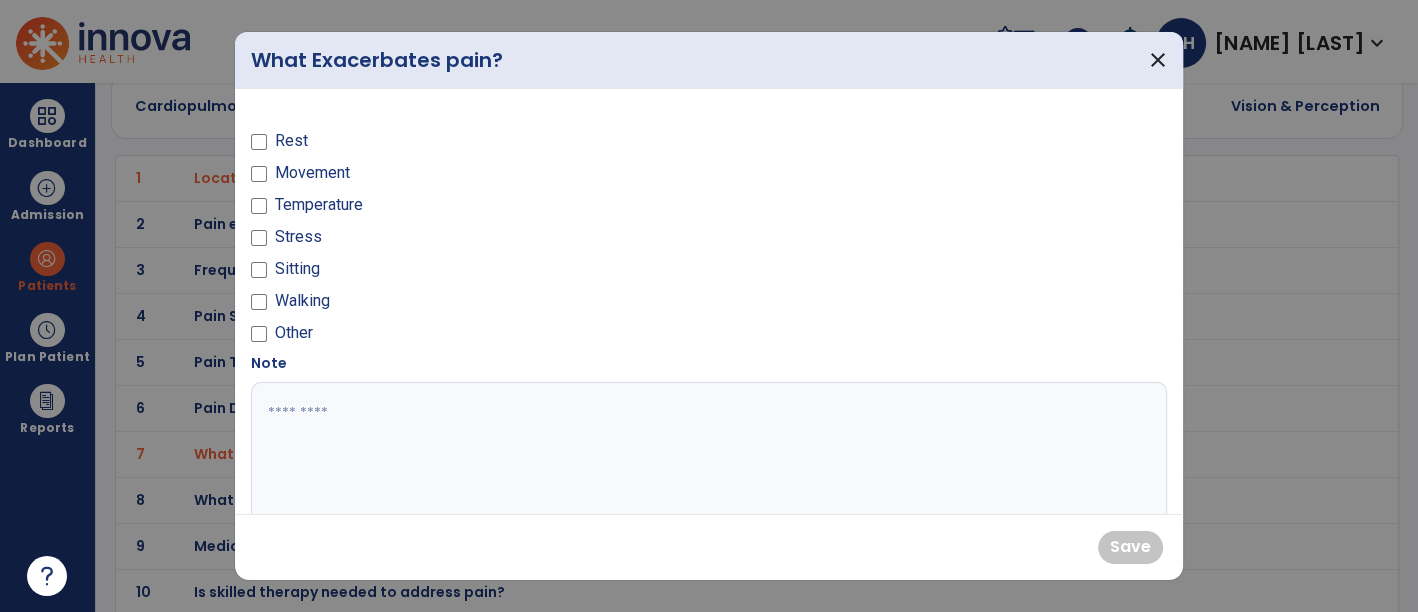 click on "Movement" at bounding box center (312, 173) 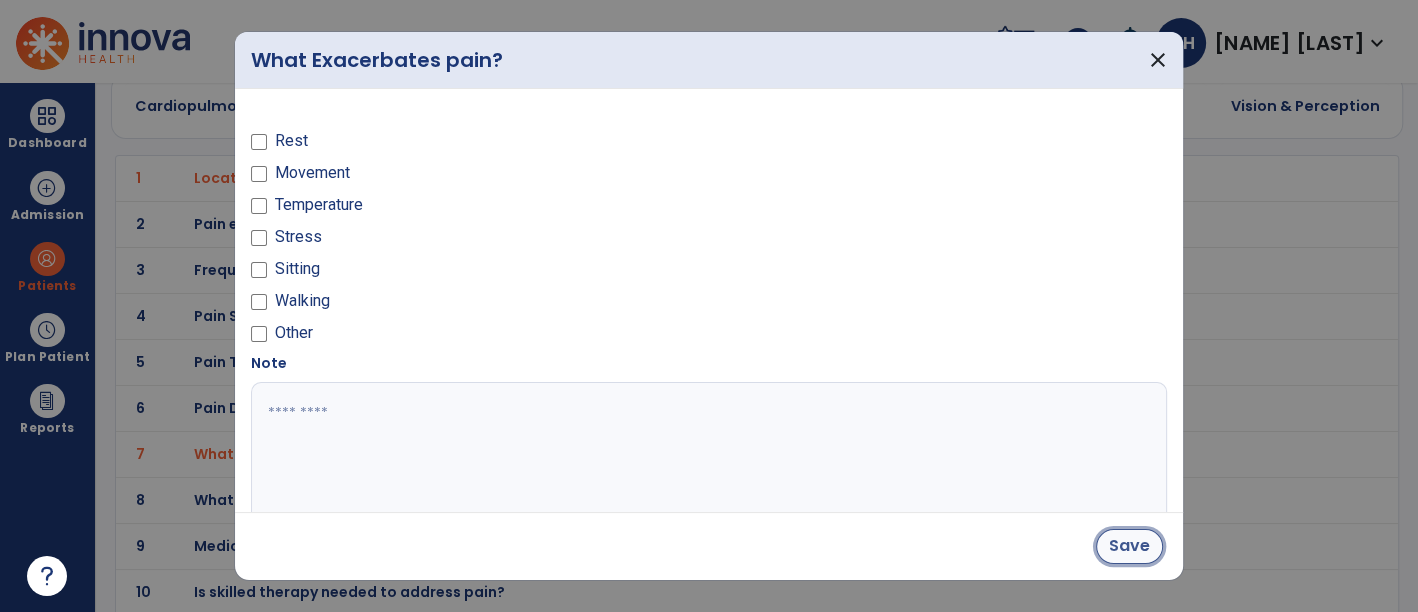 click on "Save" at bounding box center (1129, 546) 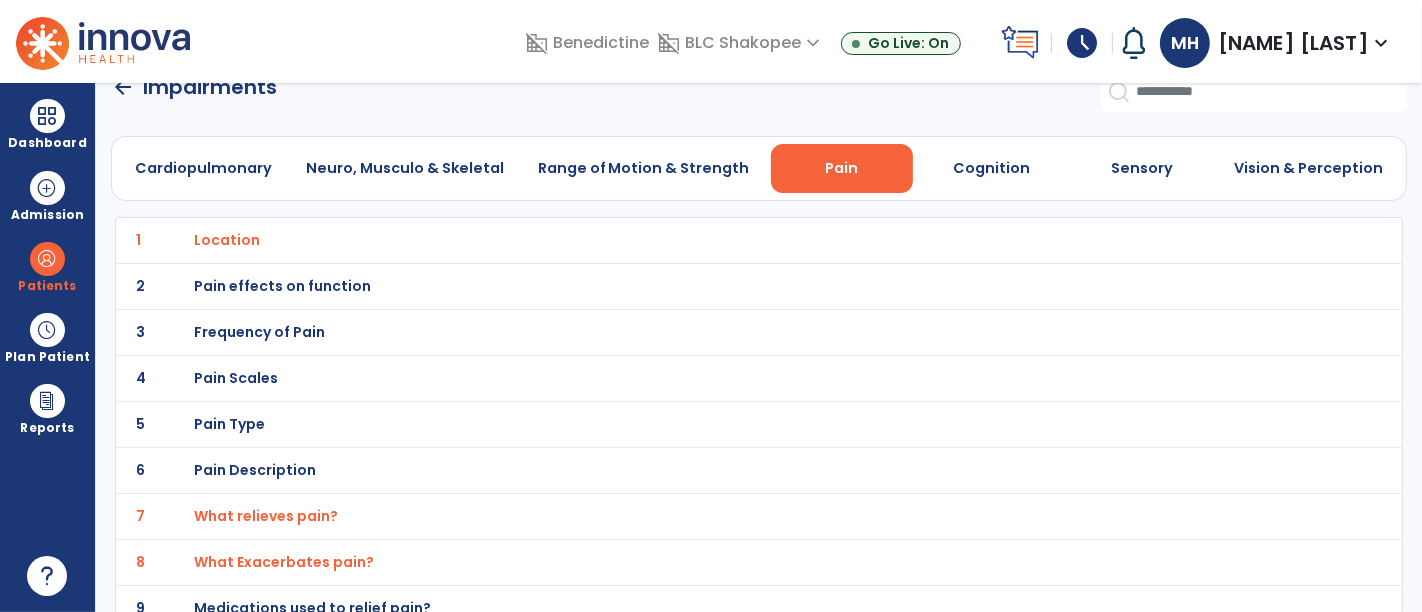scroll, scrollTop: 0, scrollLeft: 0, axis: both 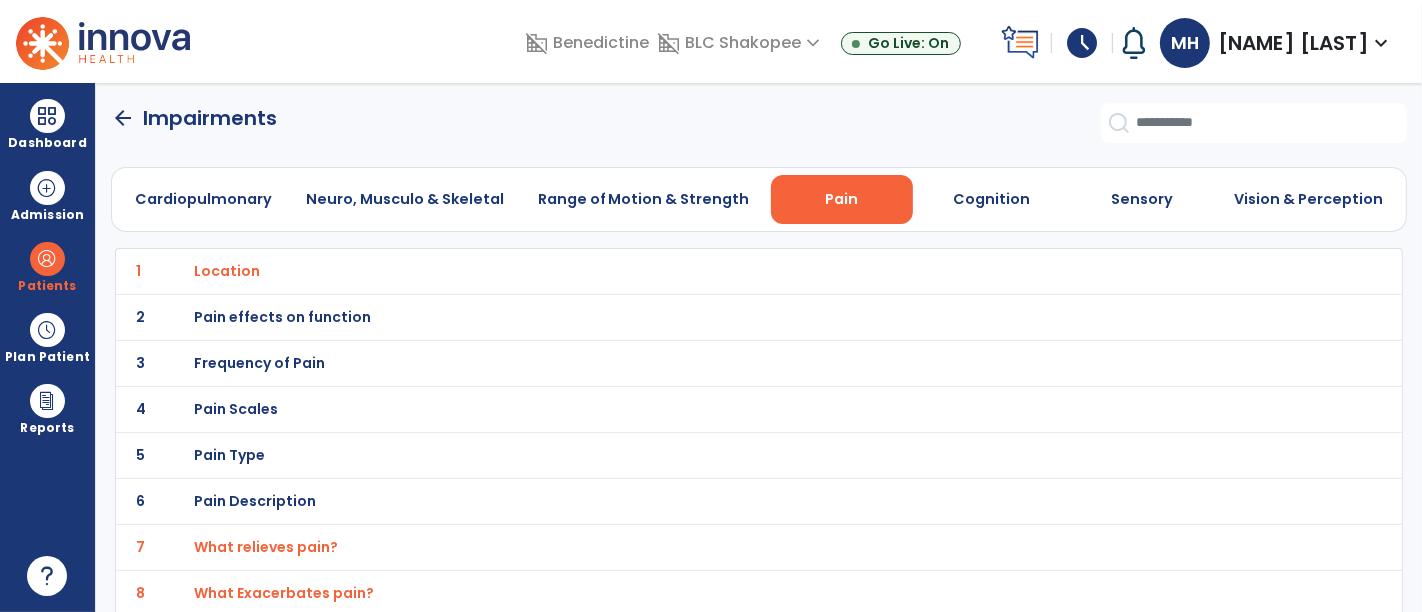 click on "arrow_back" 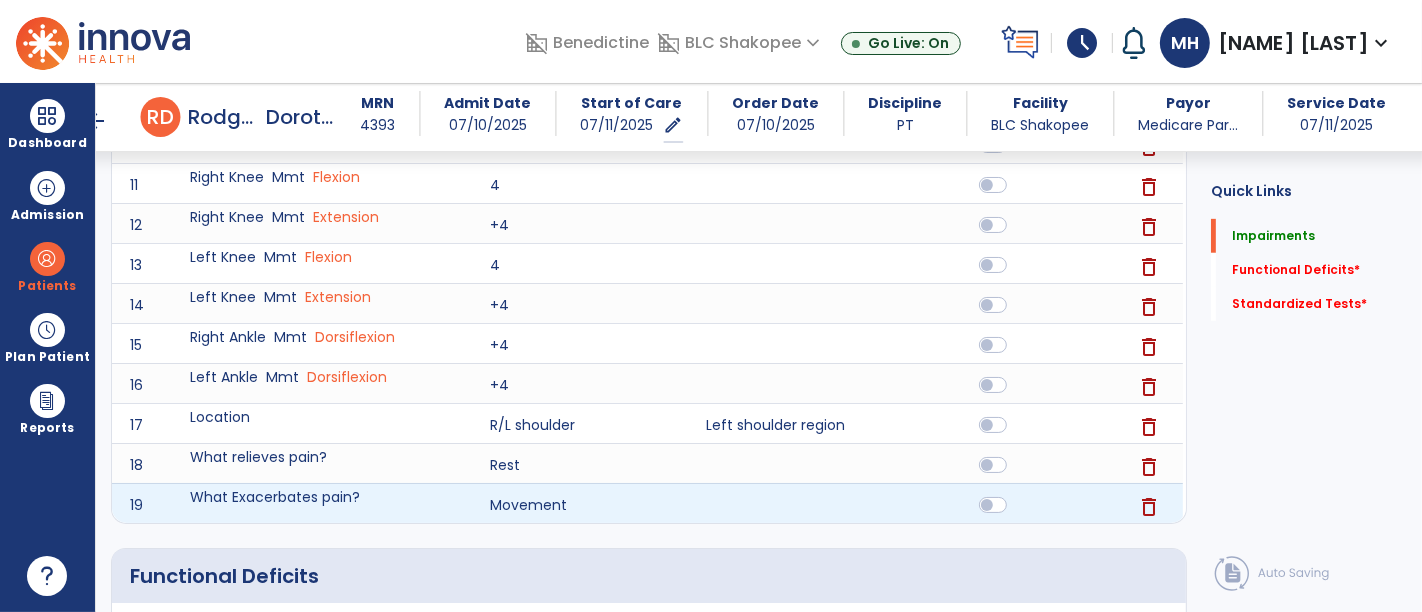 scroll, scrollTop: 1111, scrollLeft: 0, axis: vertical 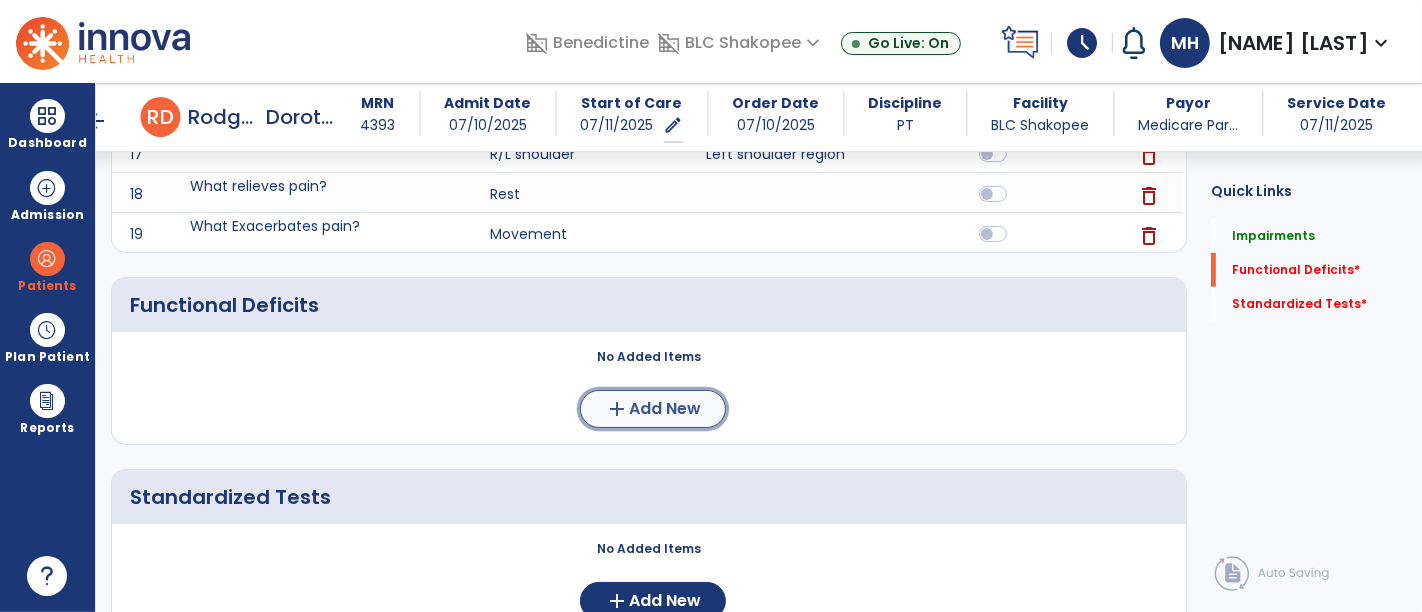 click on "Add New" 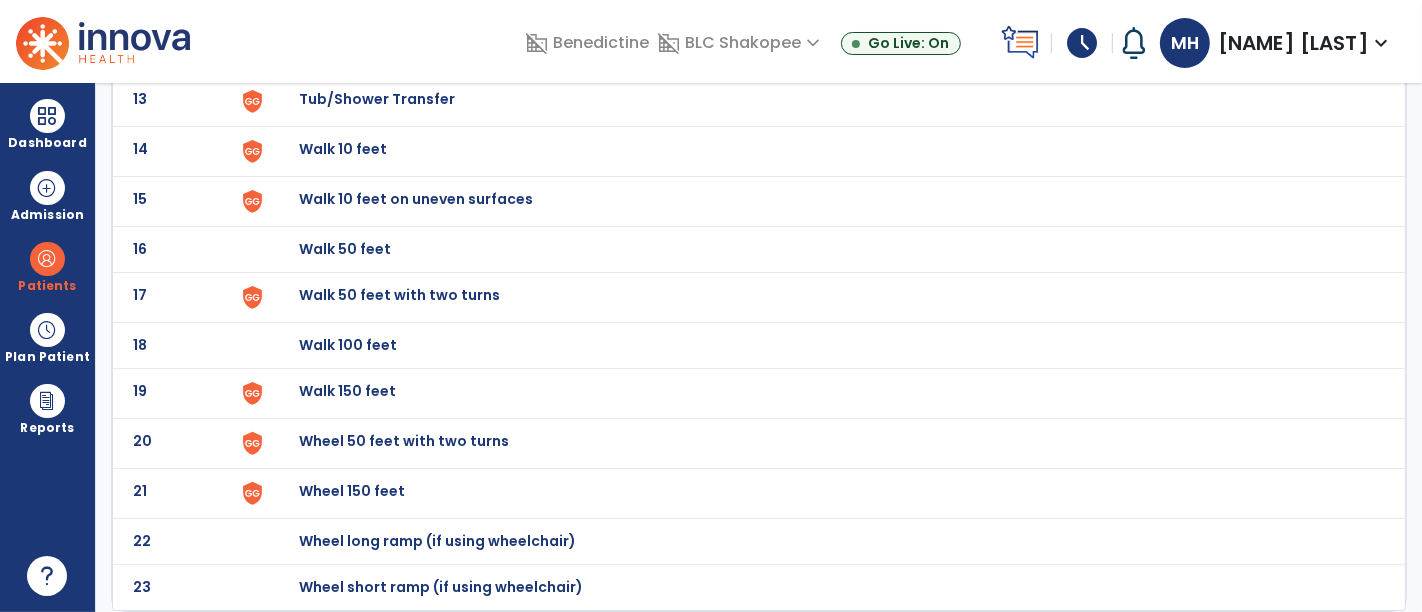 scroll, scrollTop: 0, scrollLeft: 0, axis: both 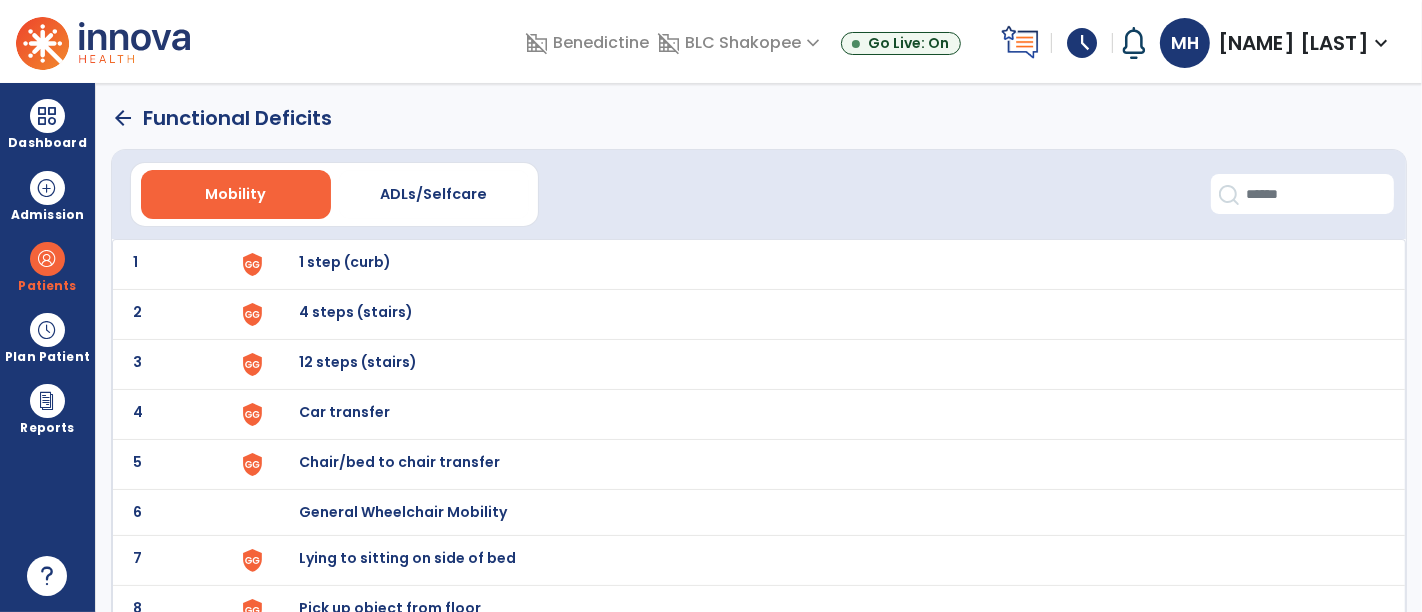 click on "1 step (curb)" at bounding box center (345, 262) 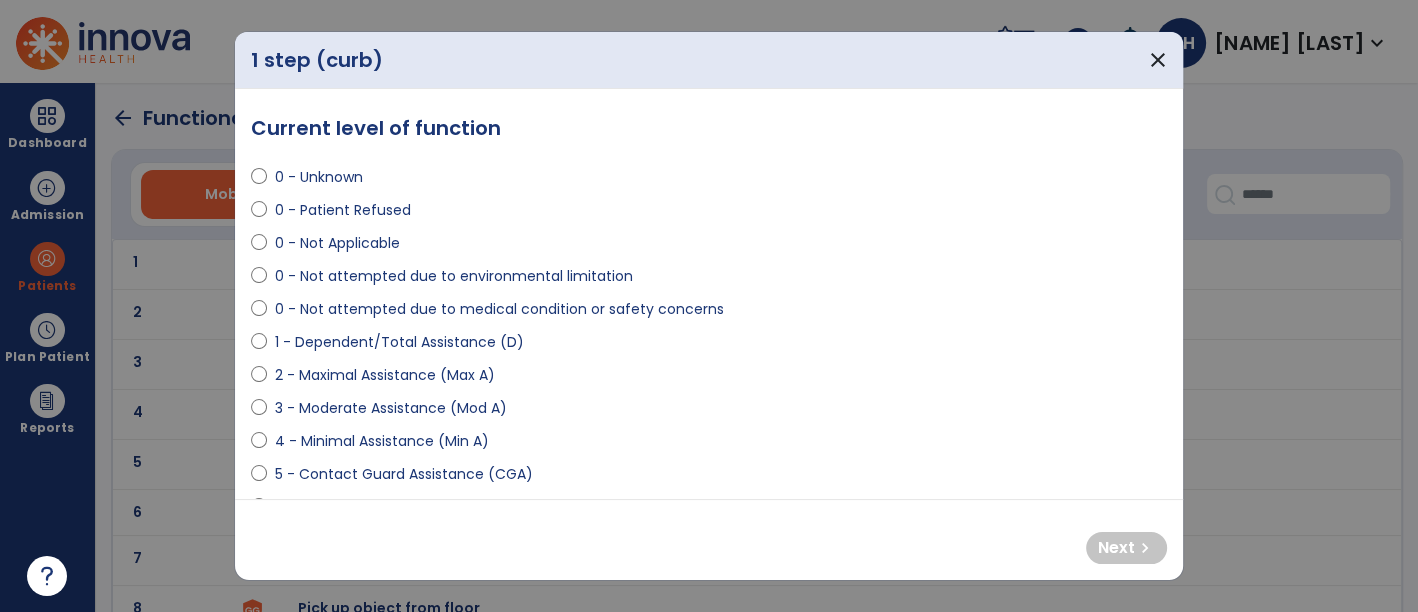 click on "0 - Not Applicable" at bounding box center (337, 243) 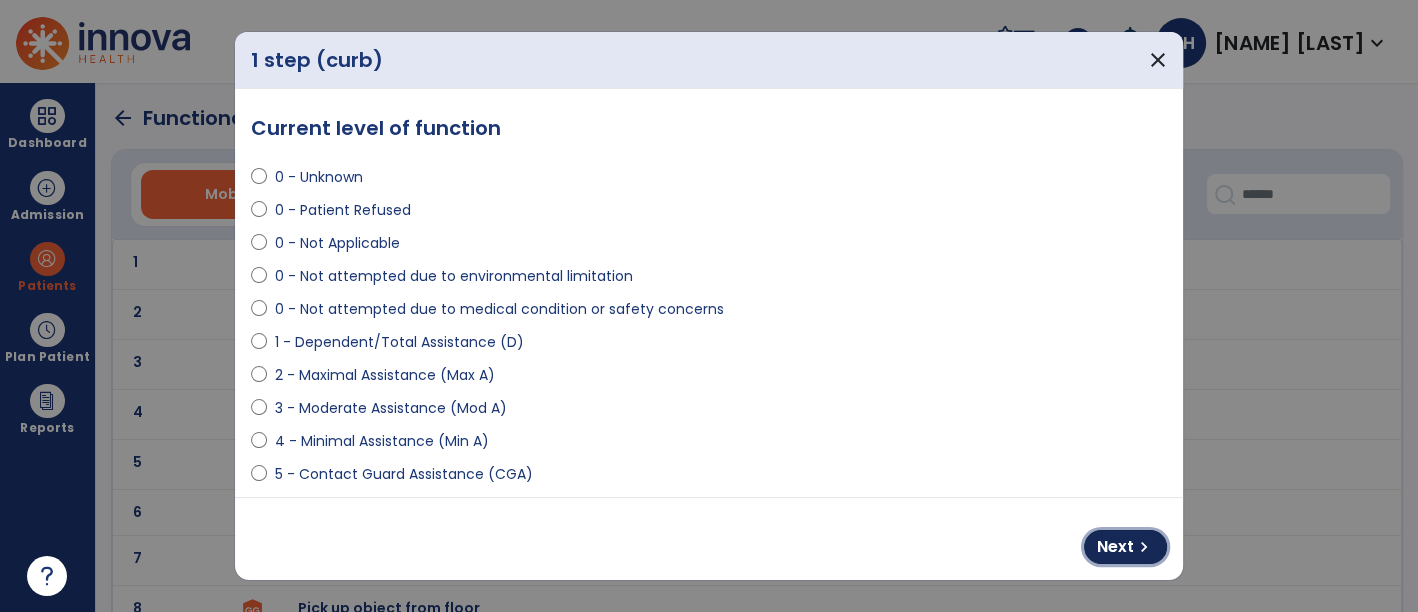 drag, startPoint x: 1128, startPoint y: 552, endPoint x: 916, endPoint y: 506, distance: 216.93317 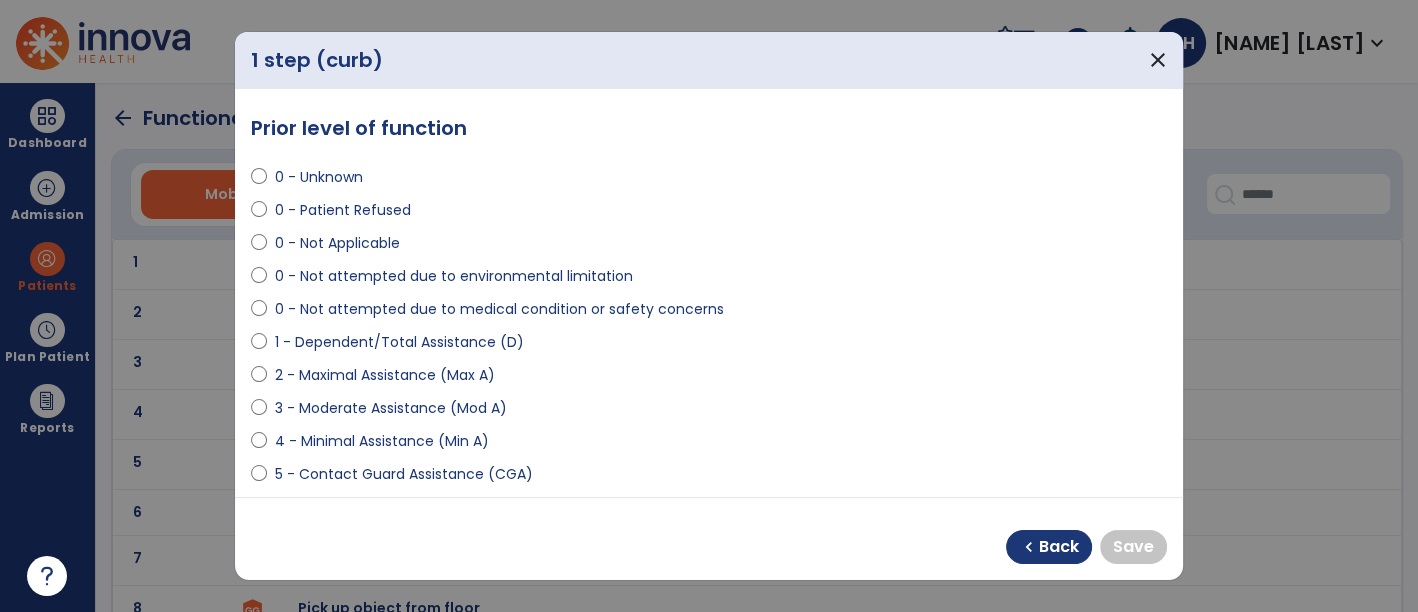 drag, startPoint x: 372, startPoint y: 236, endPoint x: 526, endPoint y: 265, distance: 156.70673 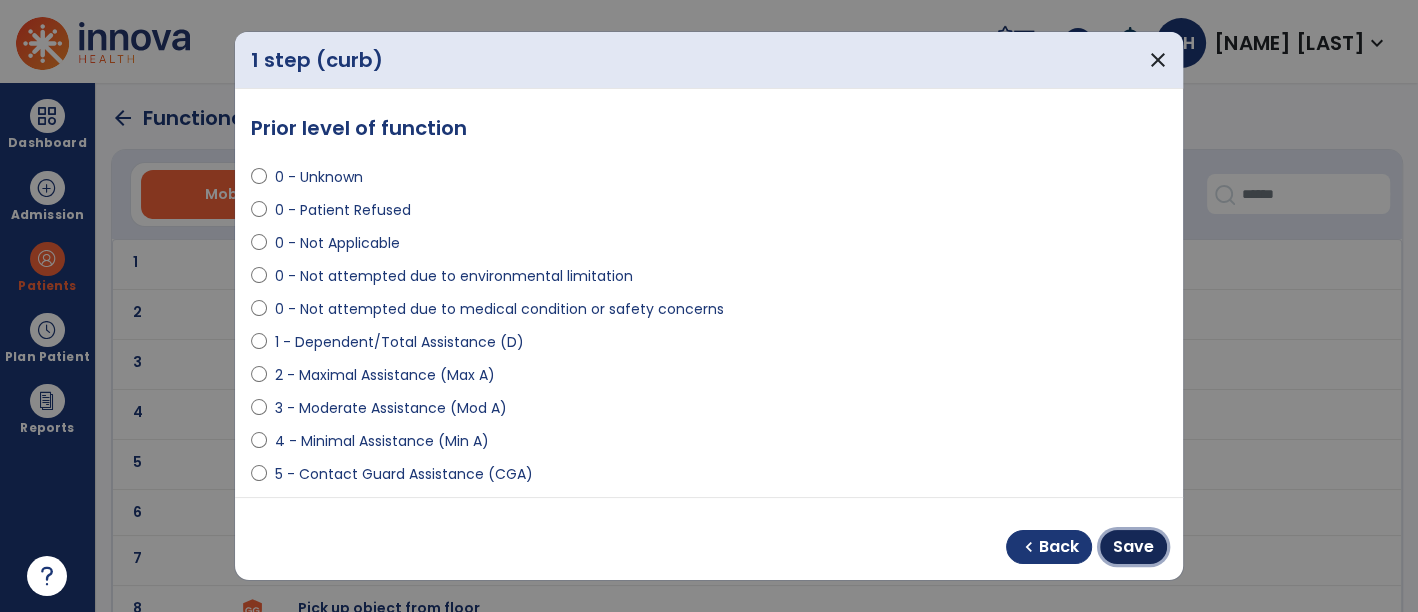 drag, startPoint x: 1143, startPoint y: 538, endPoint x: 794, endPoint y: 478, distance: 354.12003 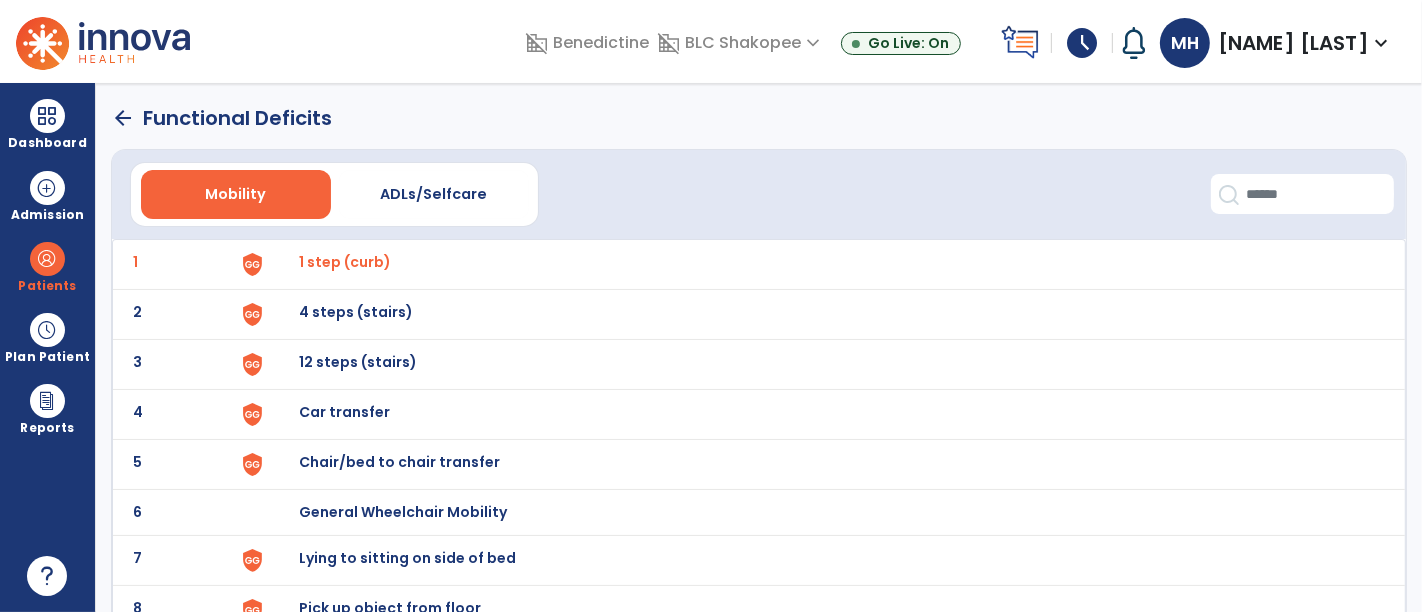 click on "4 steps (stairs)" at bounding box center [345, 262] 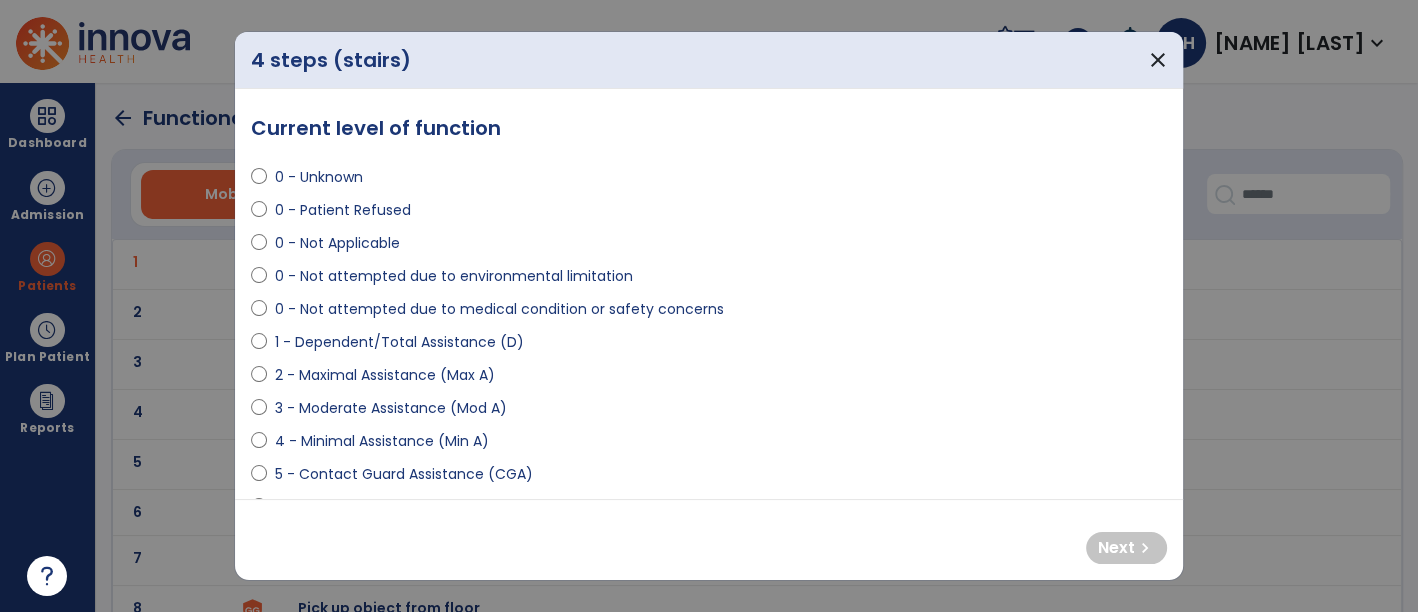 click on "0 - Not Applicable" at bounding box center (337, 243) 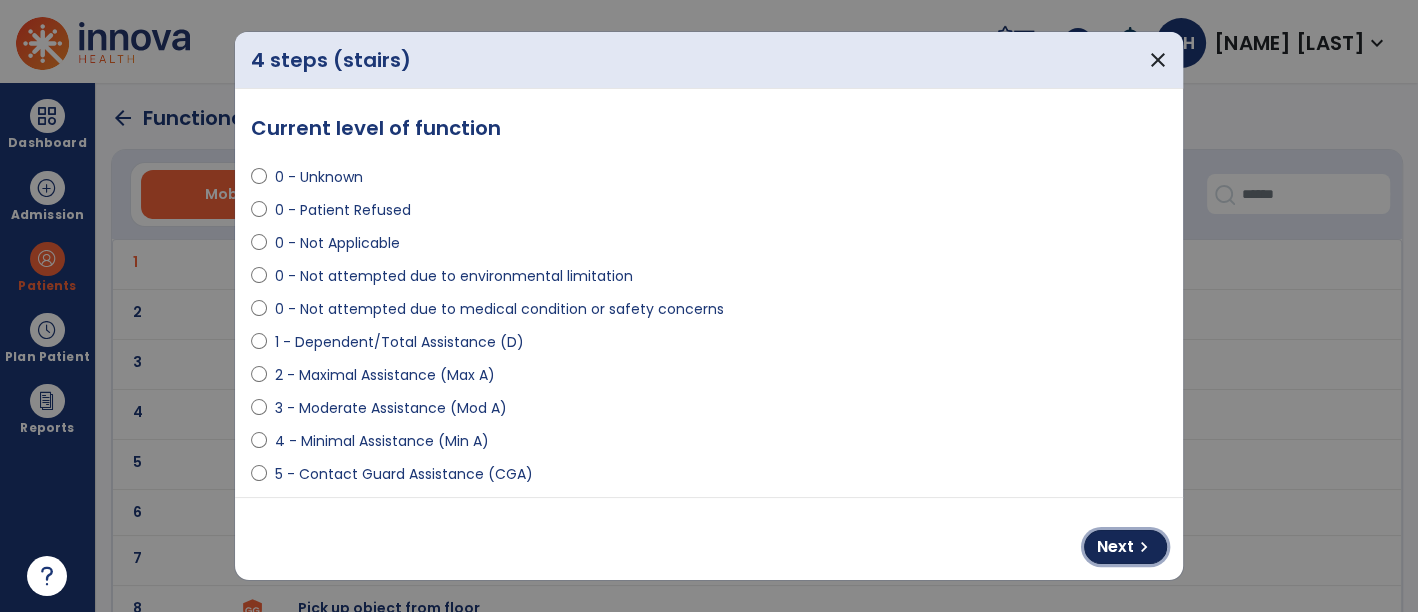 drag, startPoint x: 1140, startPoint y: 535, endPoint x: 1046, endPoint y: 523, distance: 94.76286 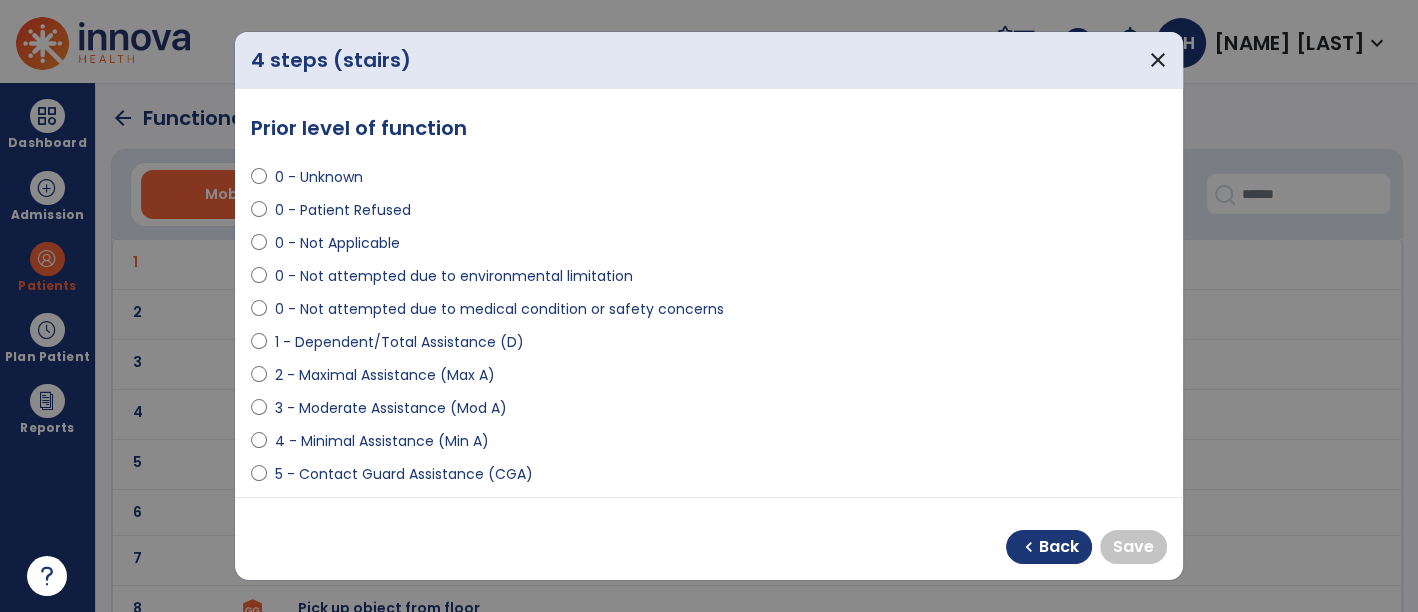 click on "0 - Not Applicable" at bounding box center (337, 243) 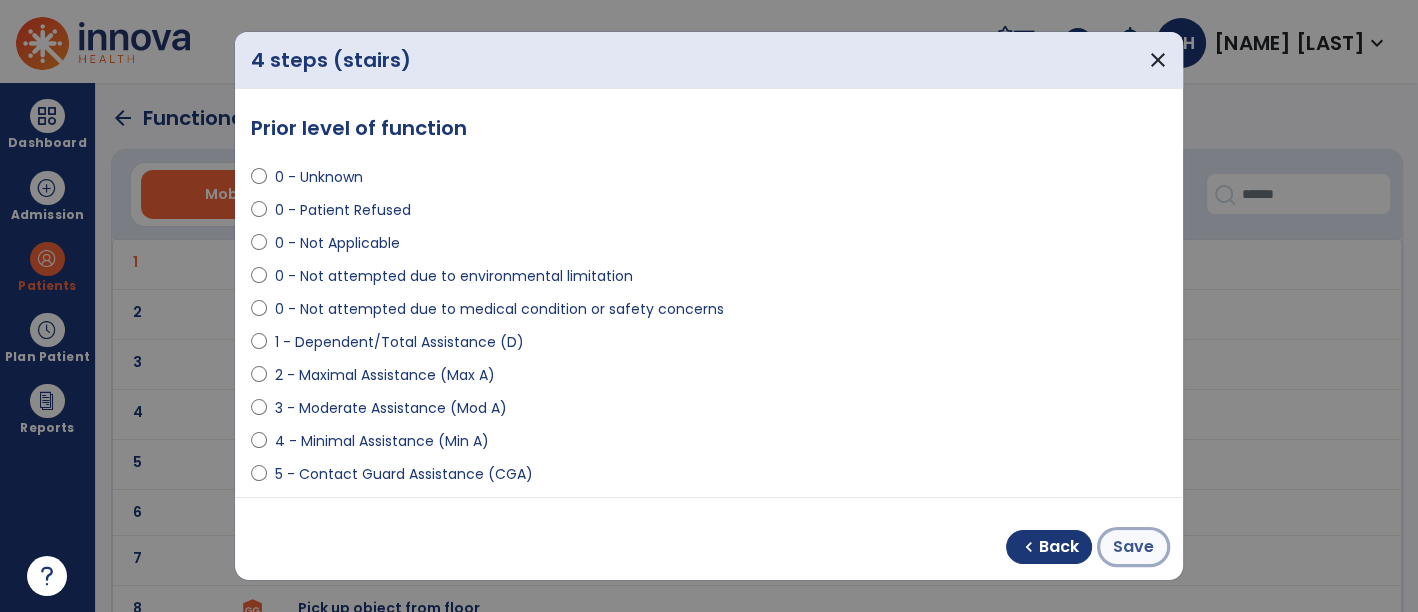 click on "Save" at bounding box center (1133, 547) 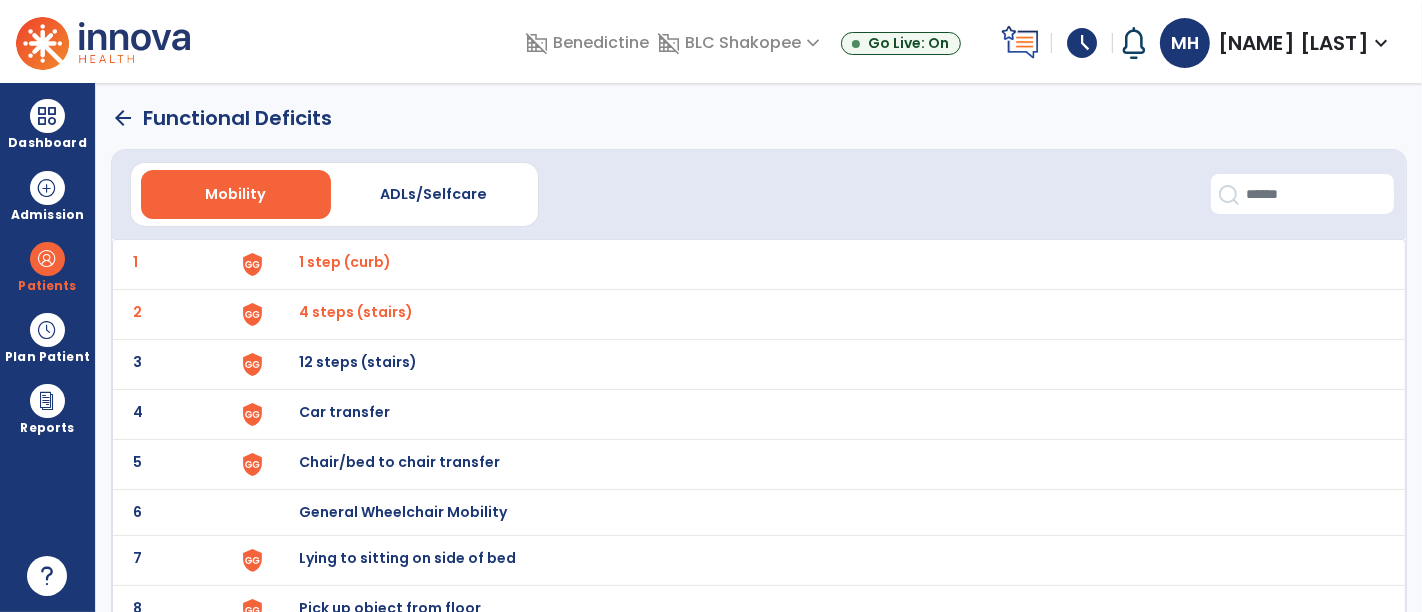 click on "arrow_back" 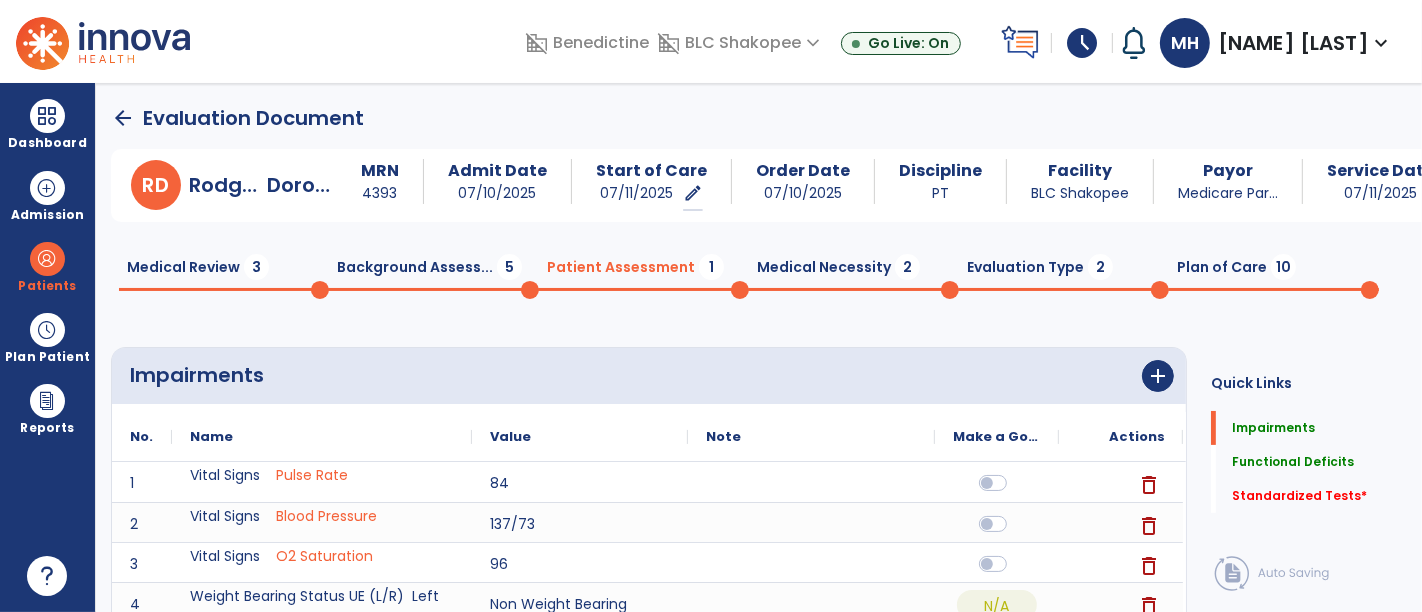 scroll, scrollTop: 20, scrollLeft: 0, axis: vertical 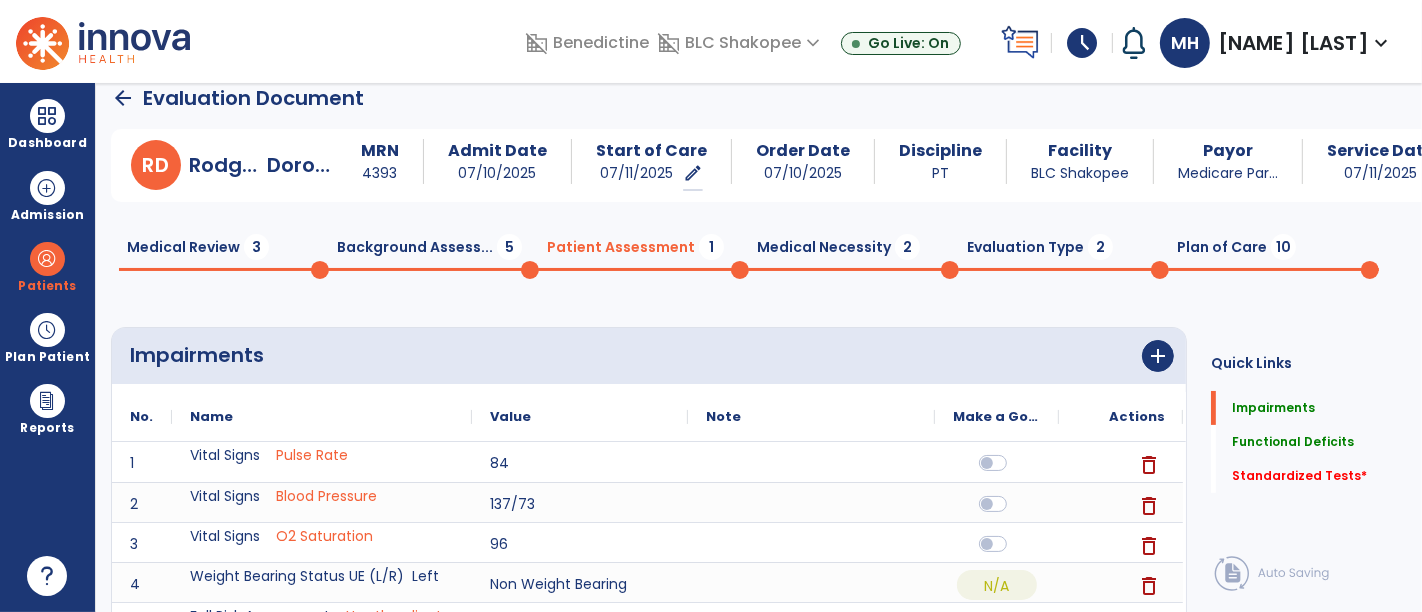 click on "Evaluation Type  2" 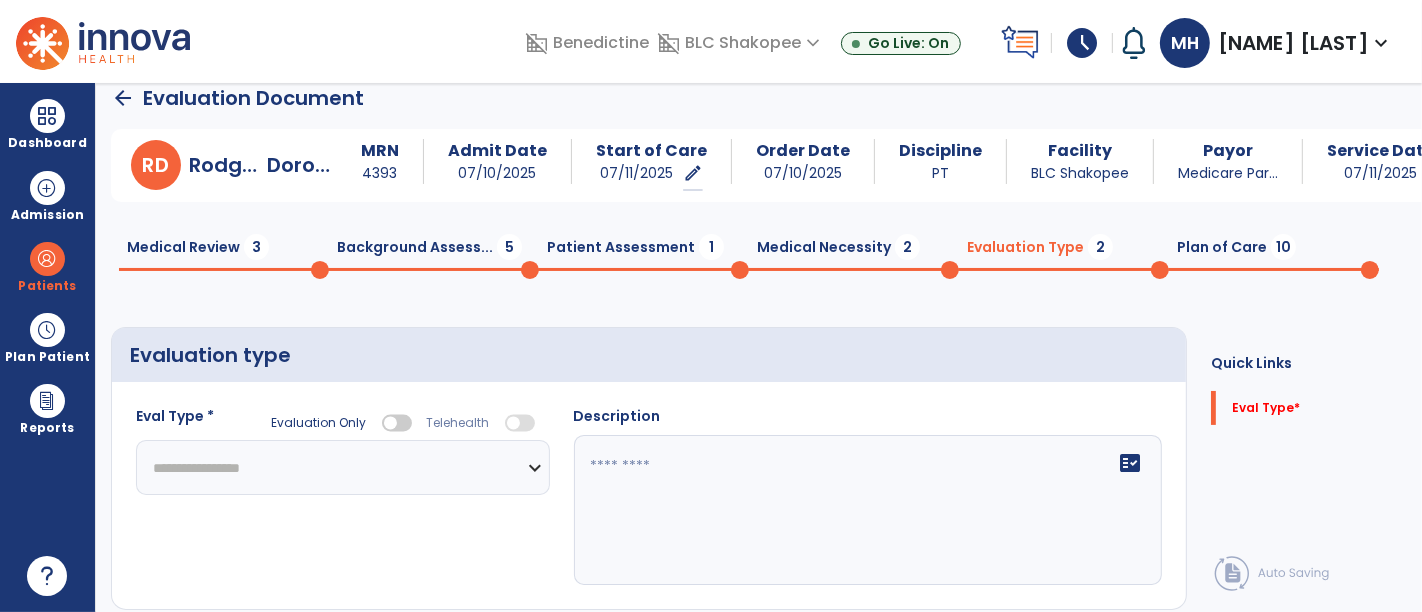 select 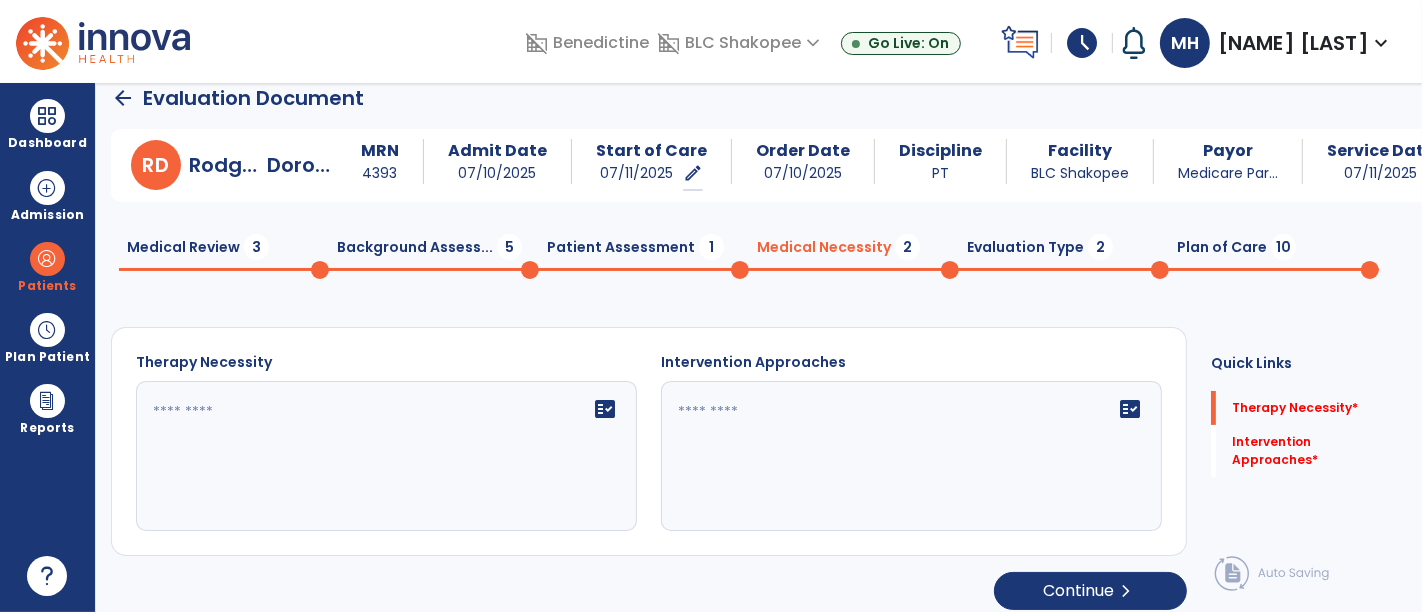 click on "Plan of Care  10" 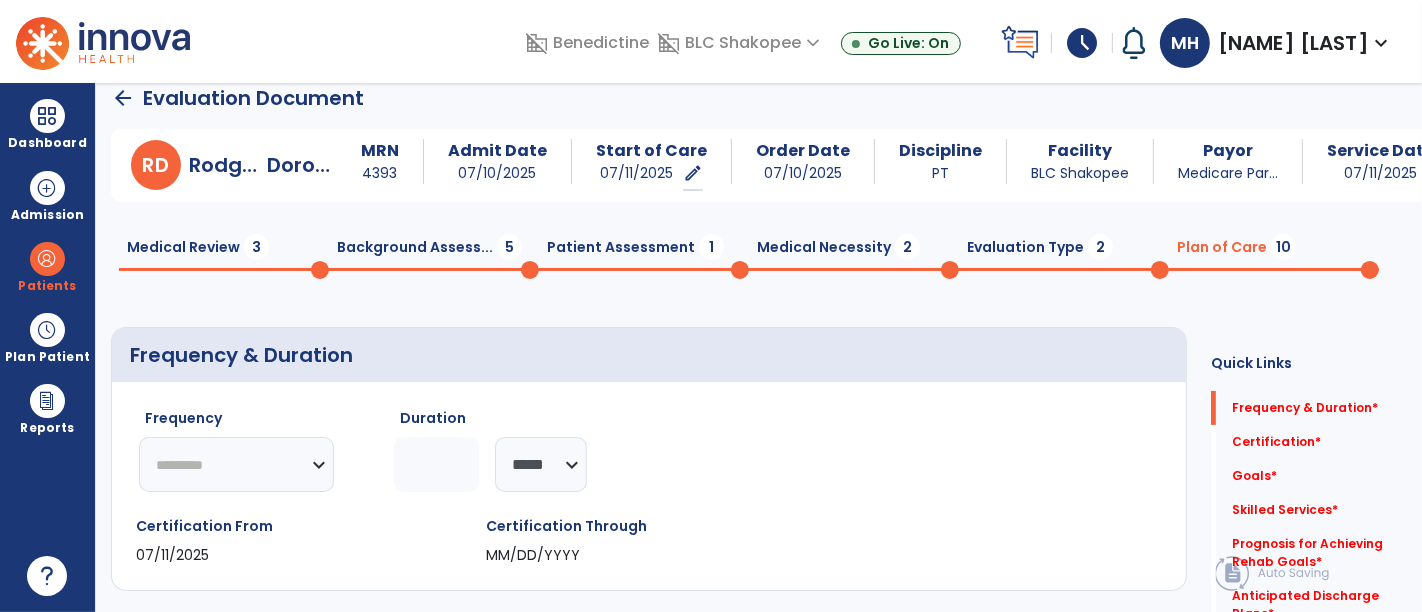 click on "********* ** ** ** ** ** ** **" 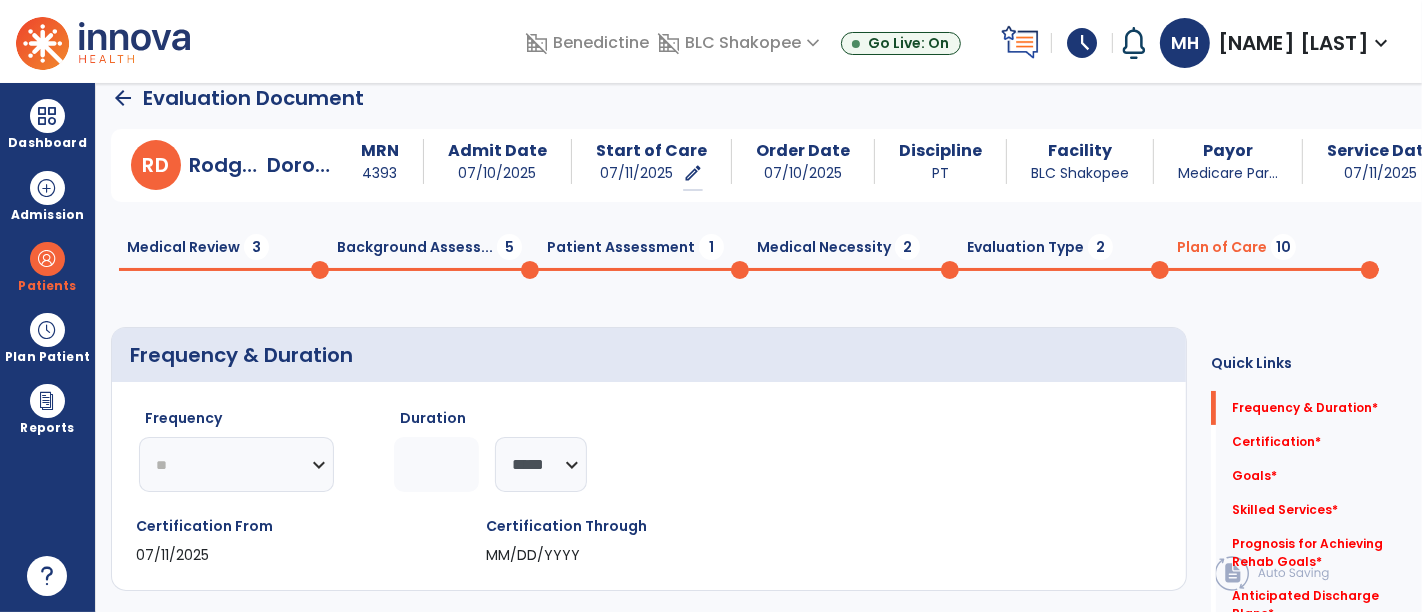 click on "********* ** ** ** ** ** ** **" 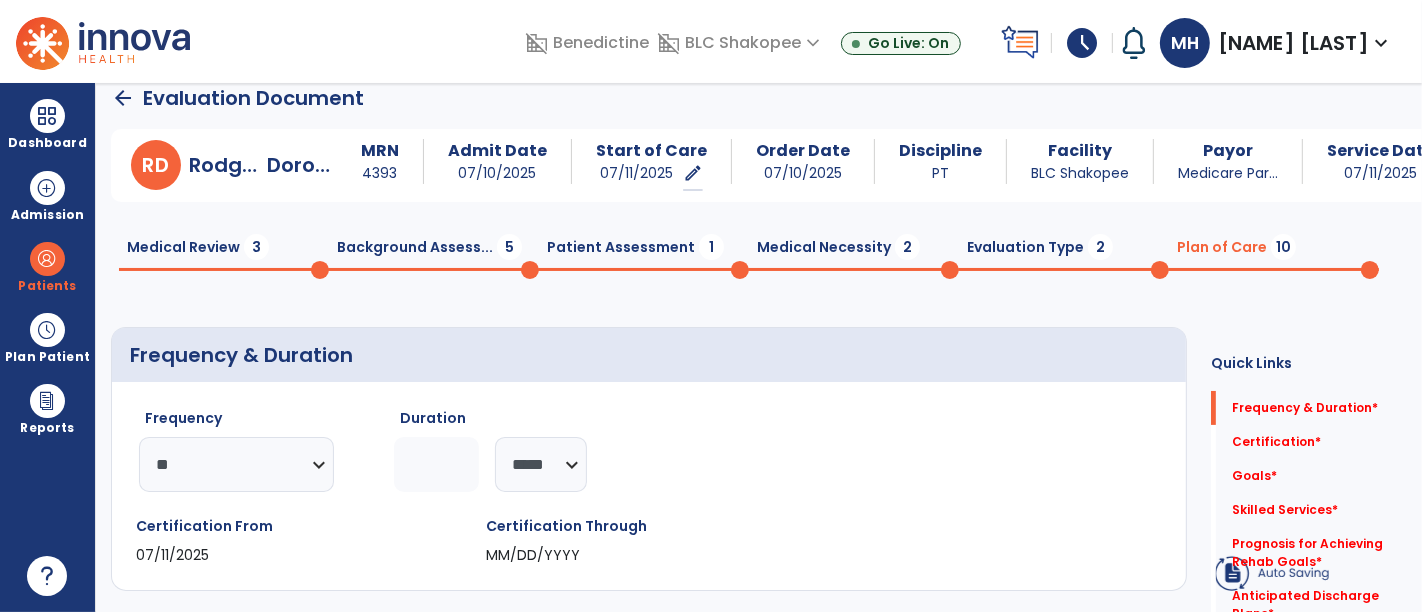 click 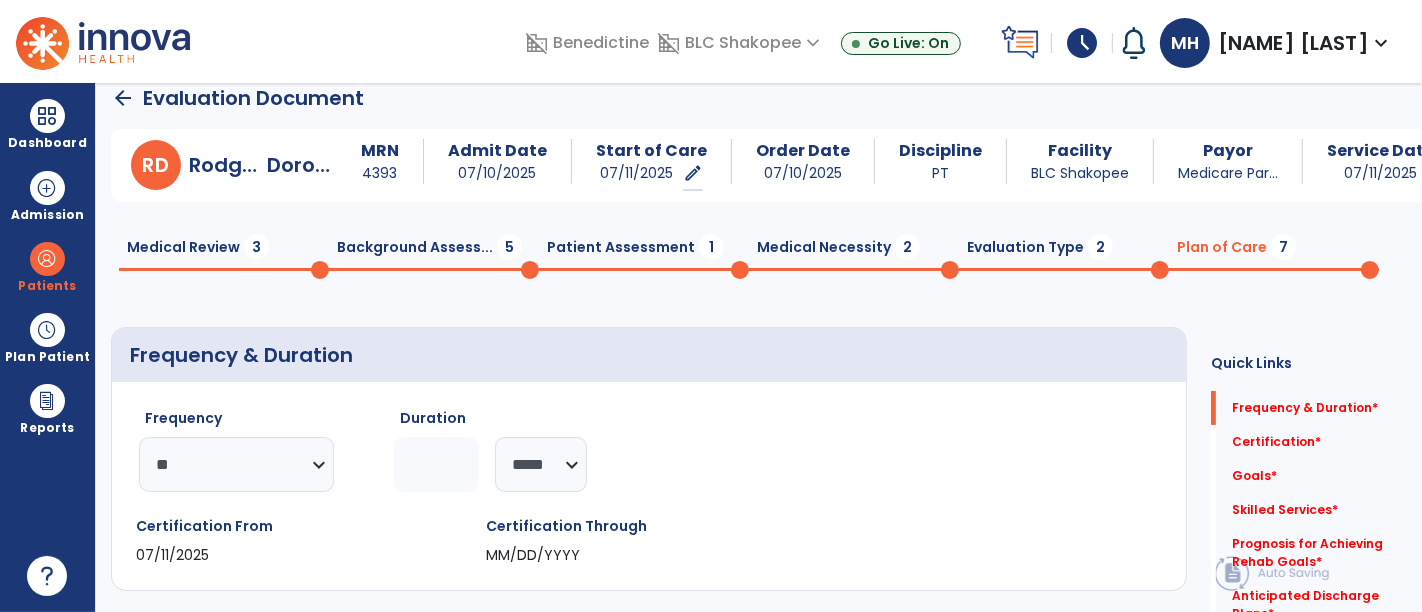 type on "*" 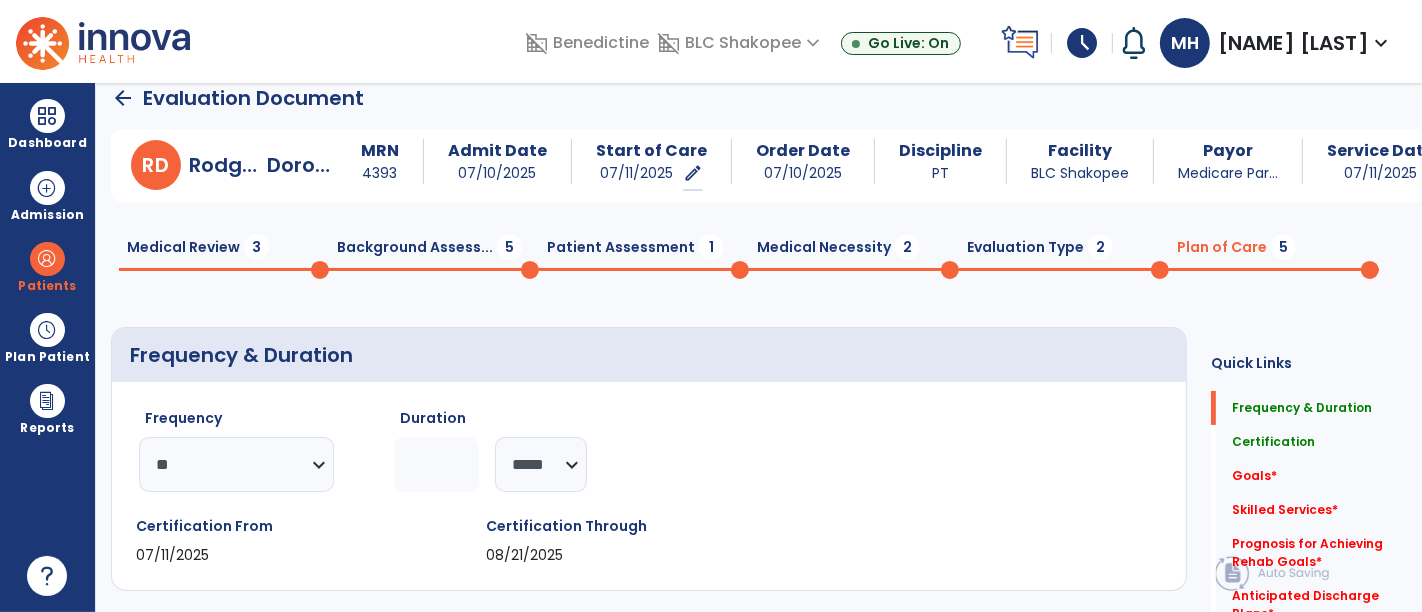 click on "Evaluation Type  2" 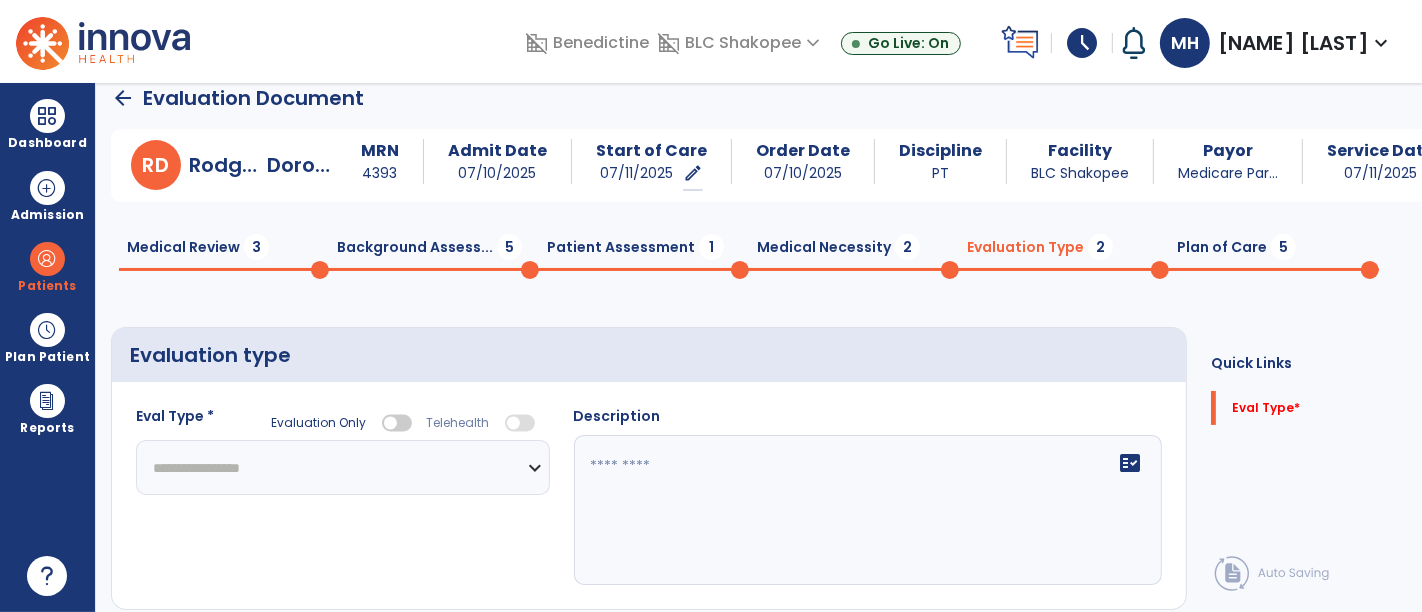 click on "**********" 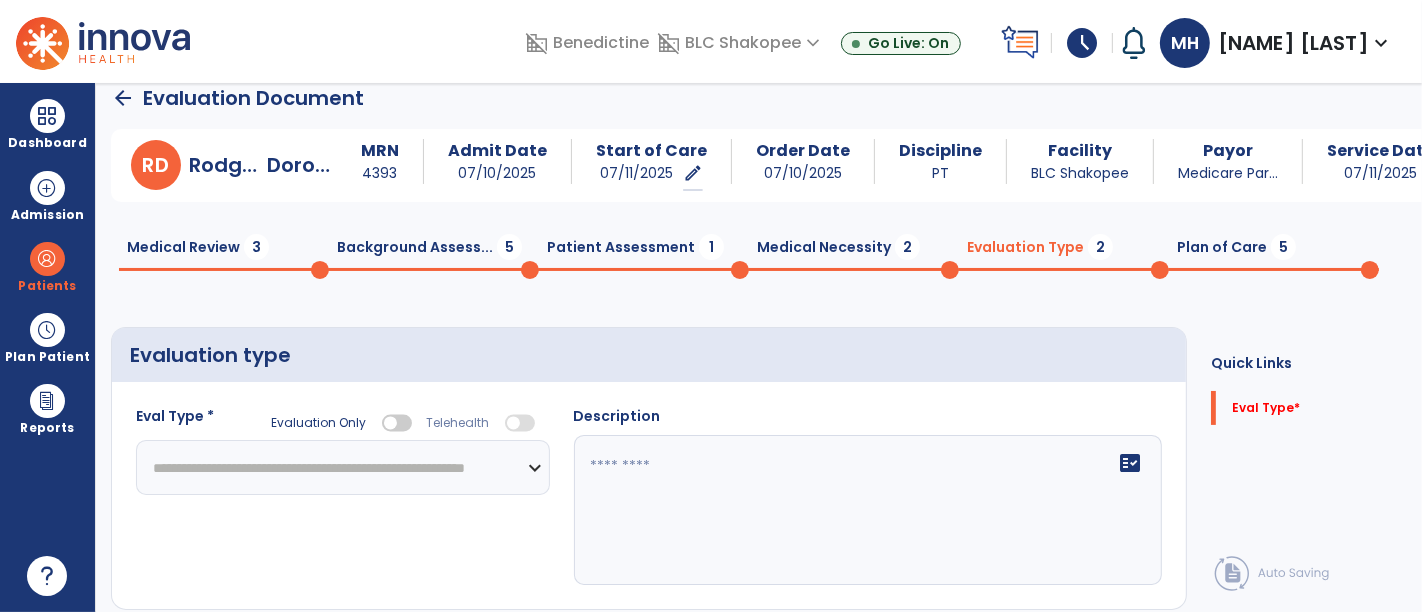 click on "**********" 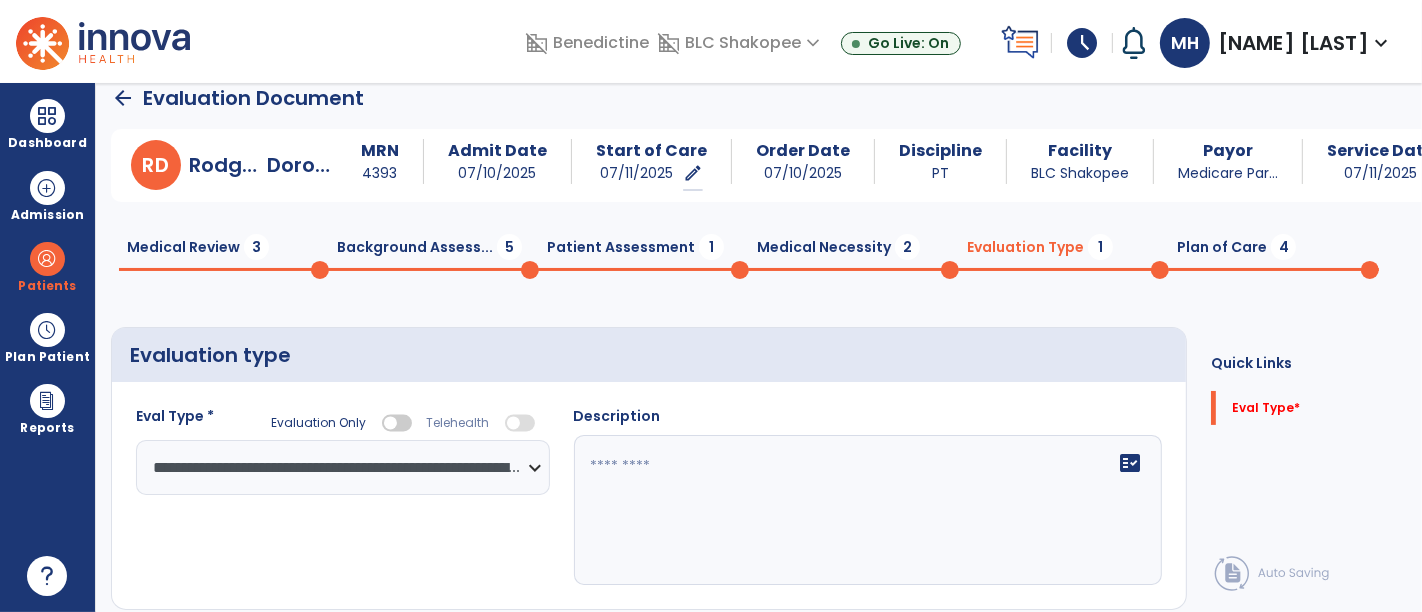 click on "fact_check" 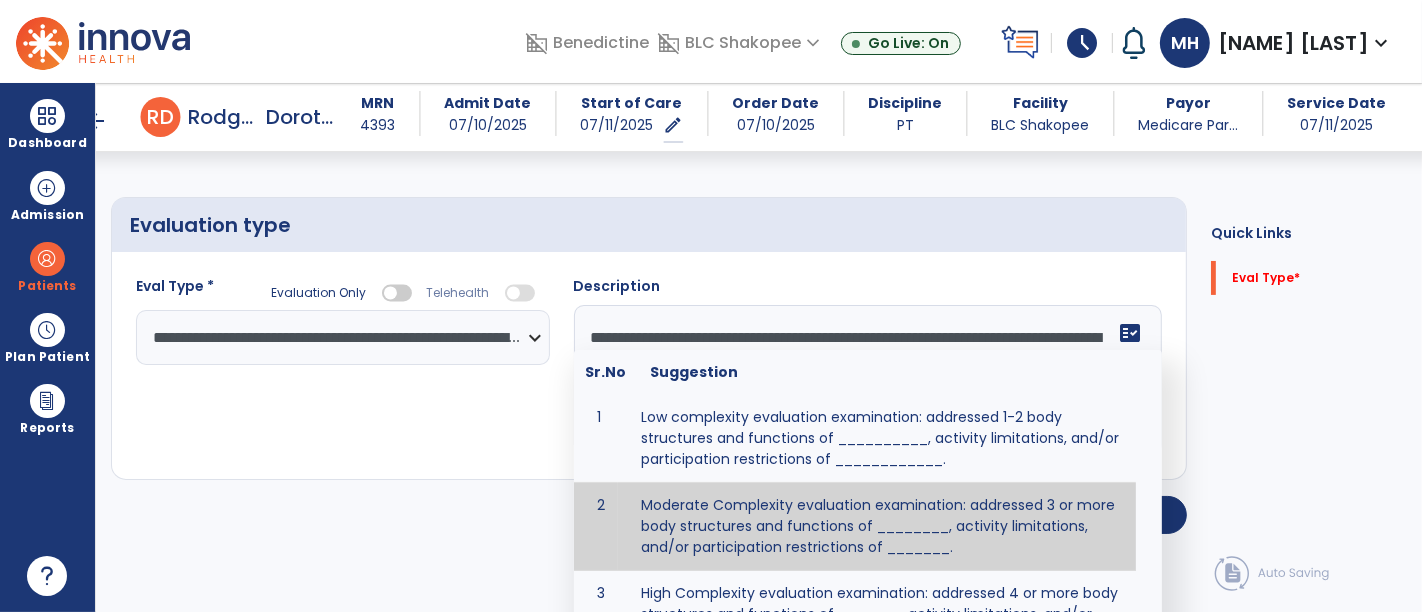 scroll, scrollTop: 67, scrollLeft: 0, axis: vertical 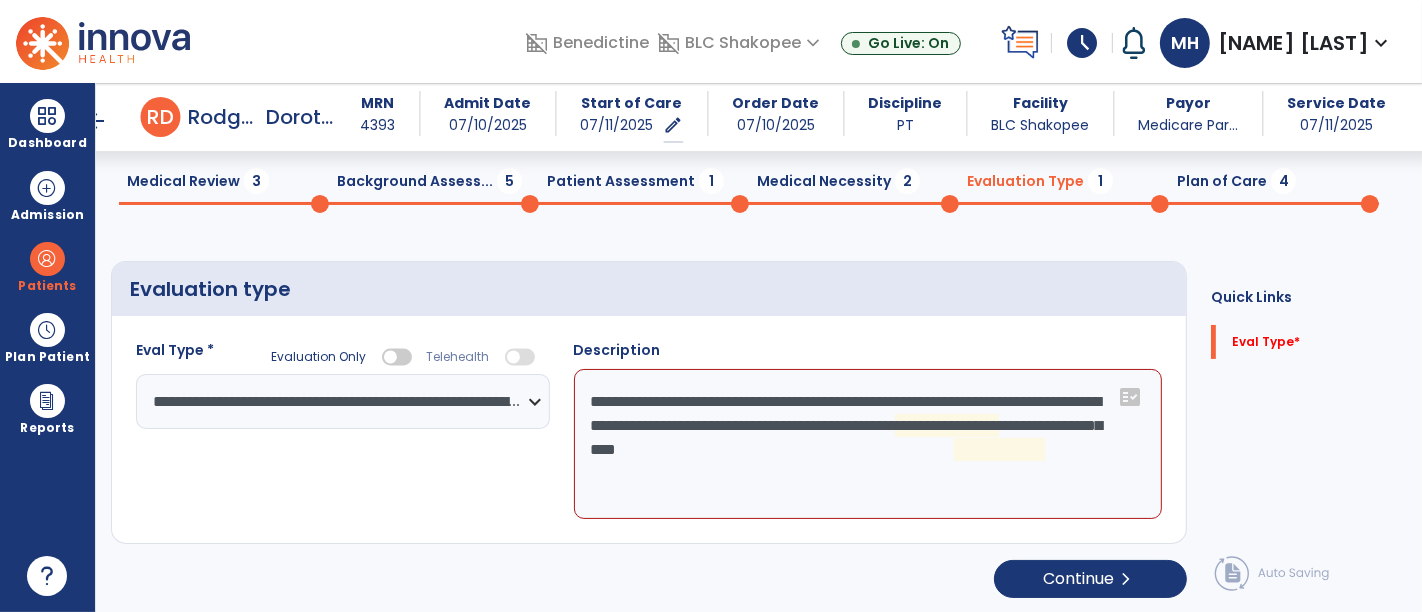 click on "**********" 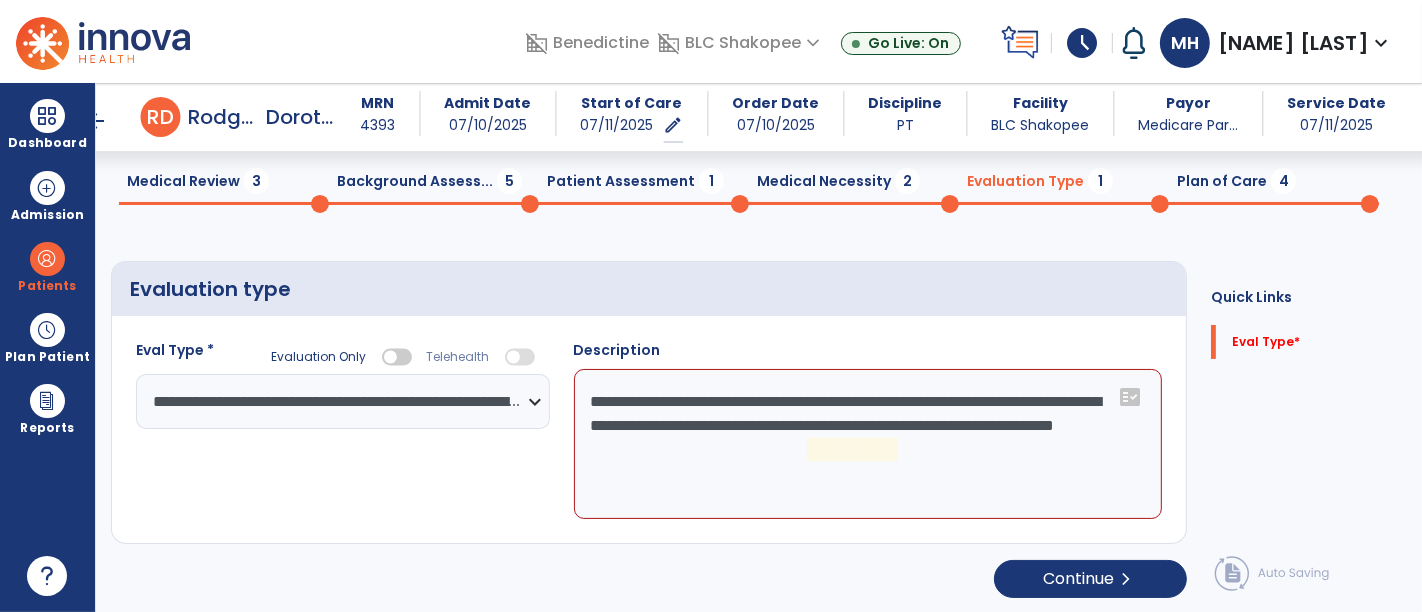 click on "**********" 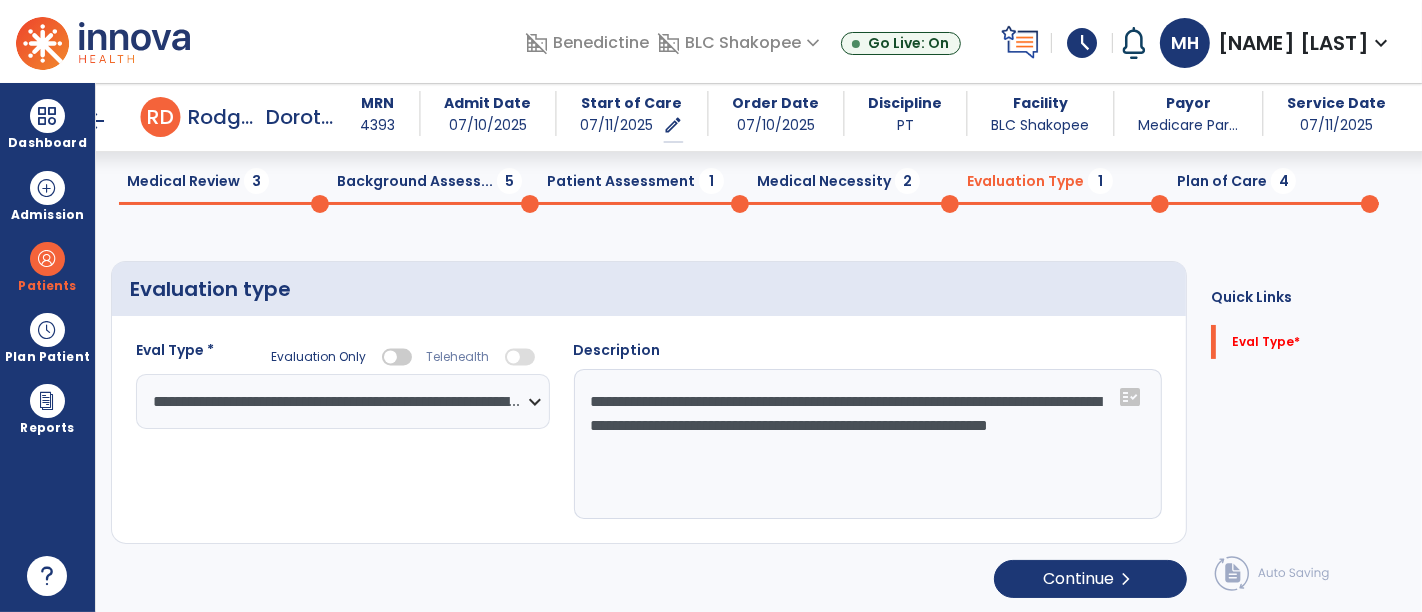 type on "**********" 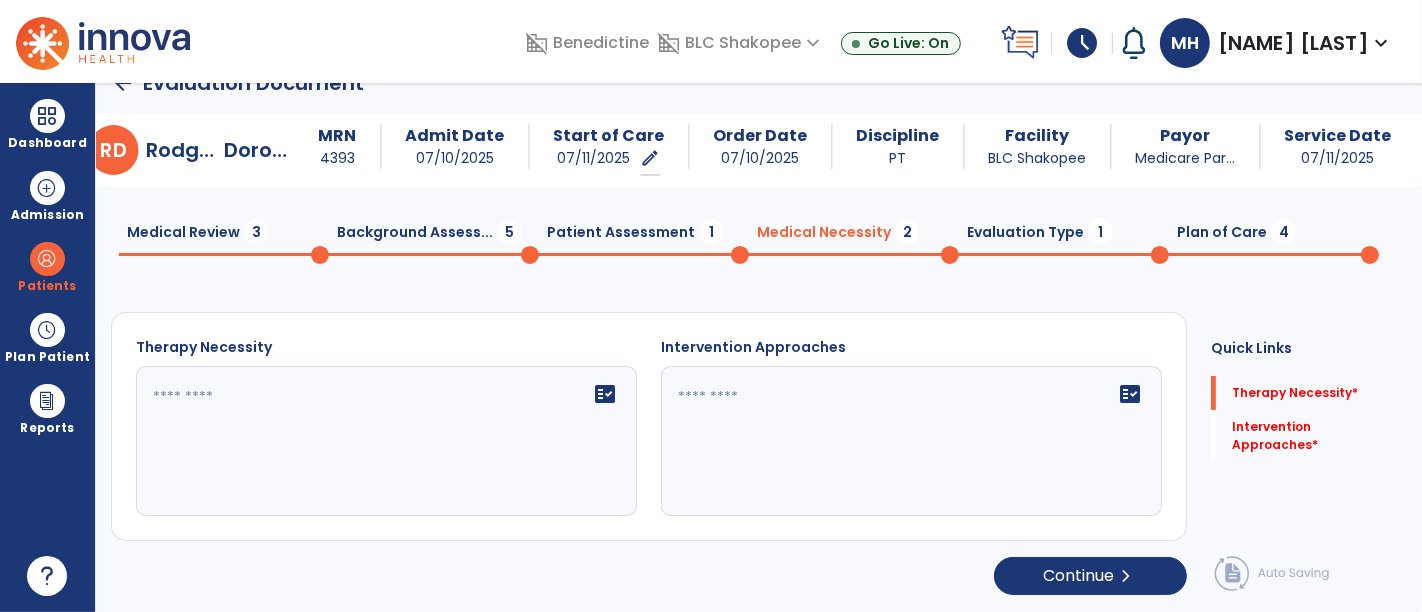 scroll, scrollTop: 13, scrollLeft: 0, axis: vertical 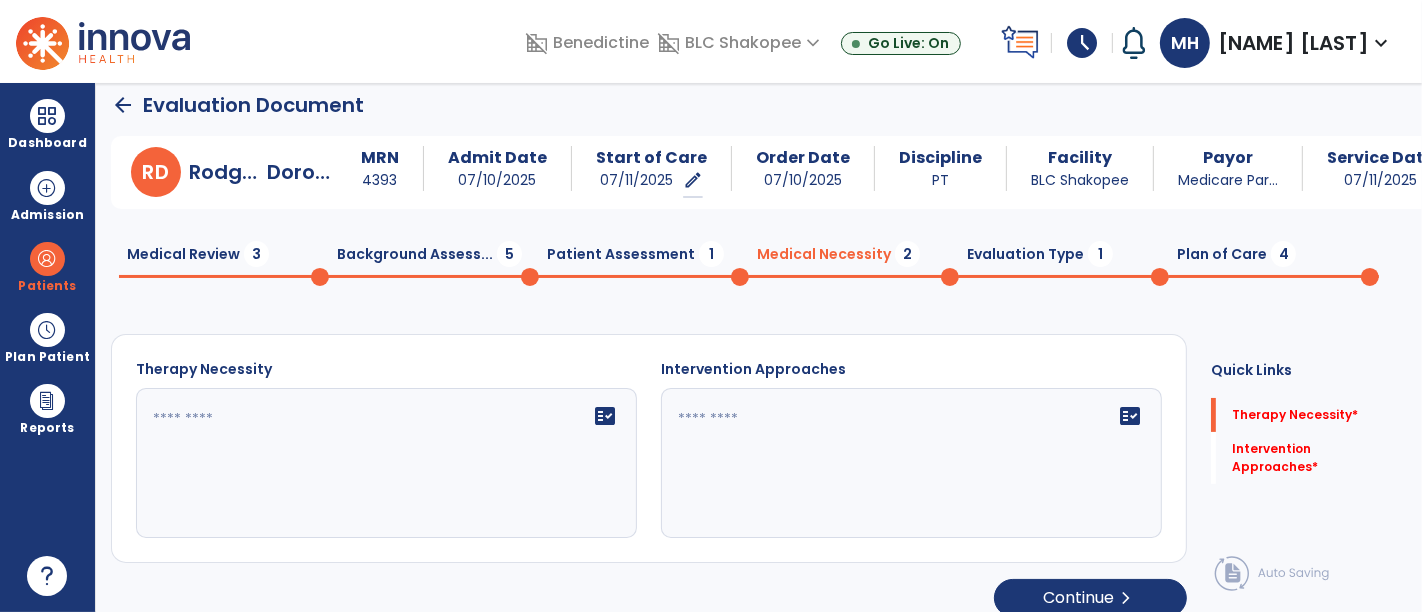 click 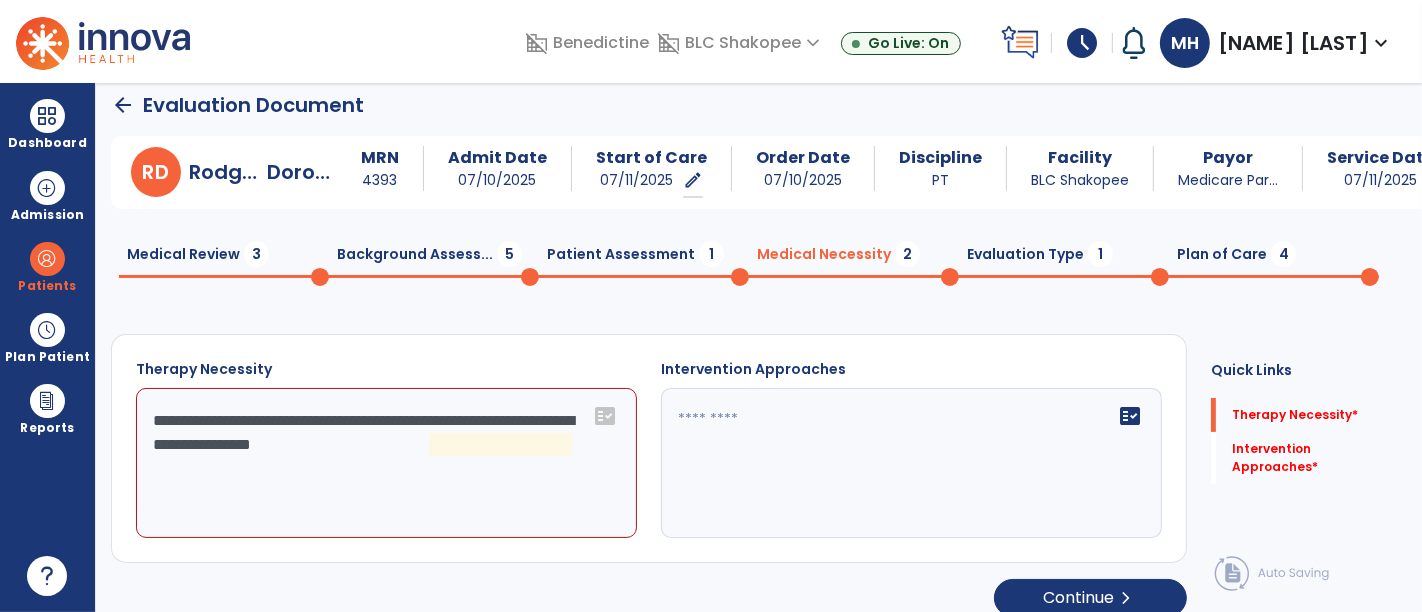 click on "**********" 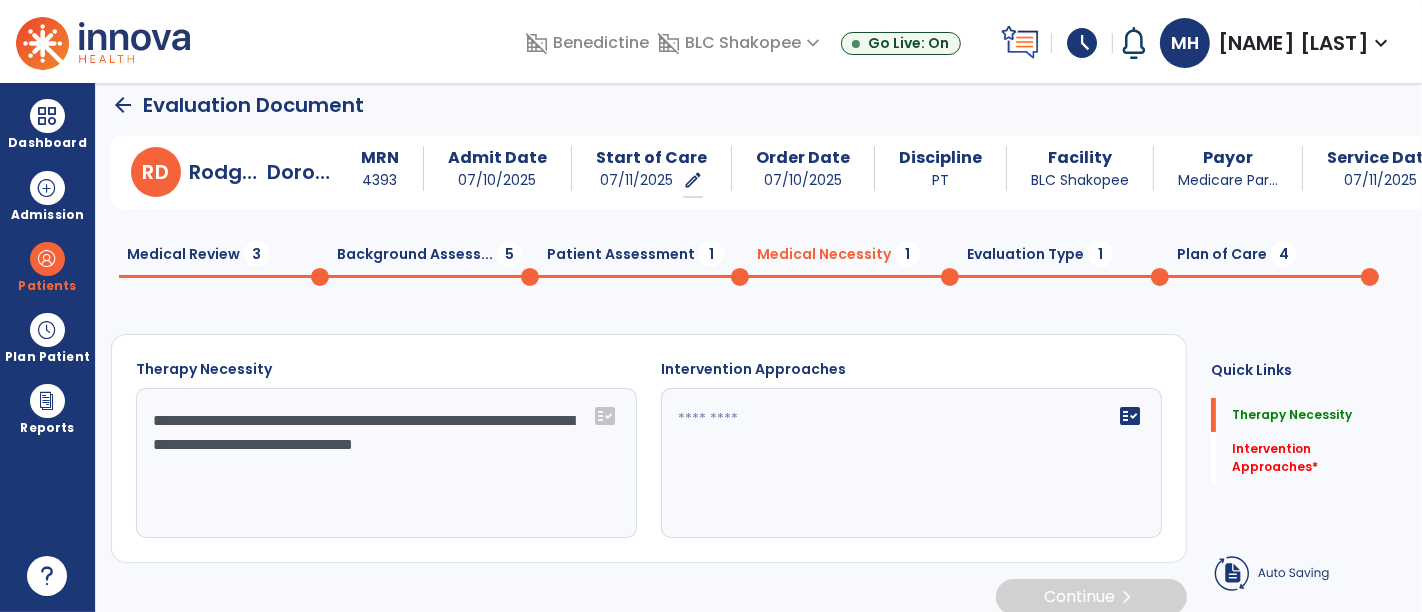 drag, startPoint x: 475, startPoint y: 464, endPoint x: 441, endPoint y: 451, distance: 36.40055 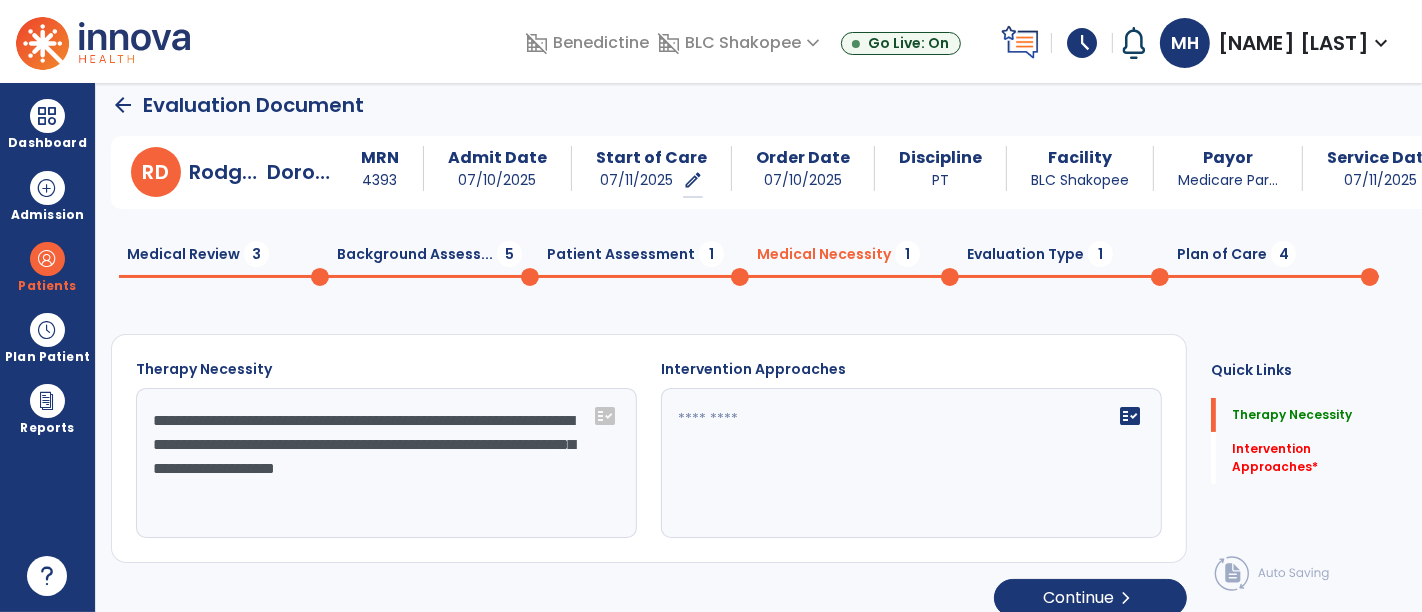 type on "**********" 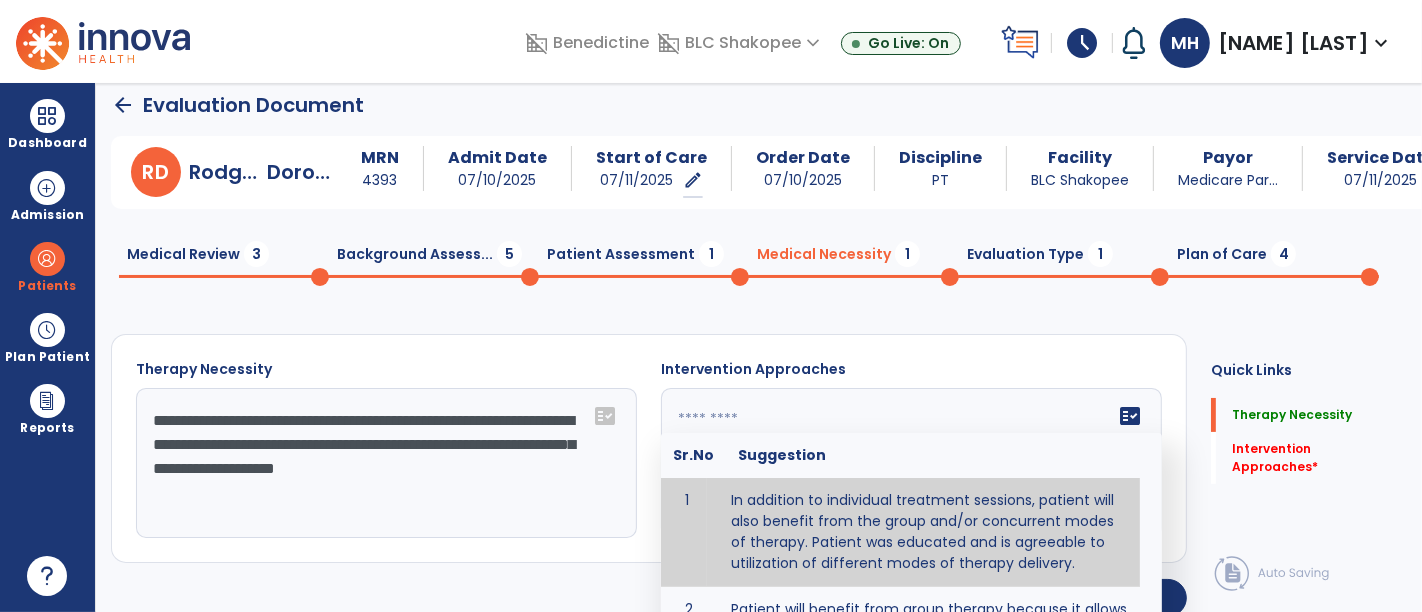 click 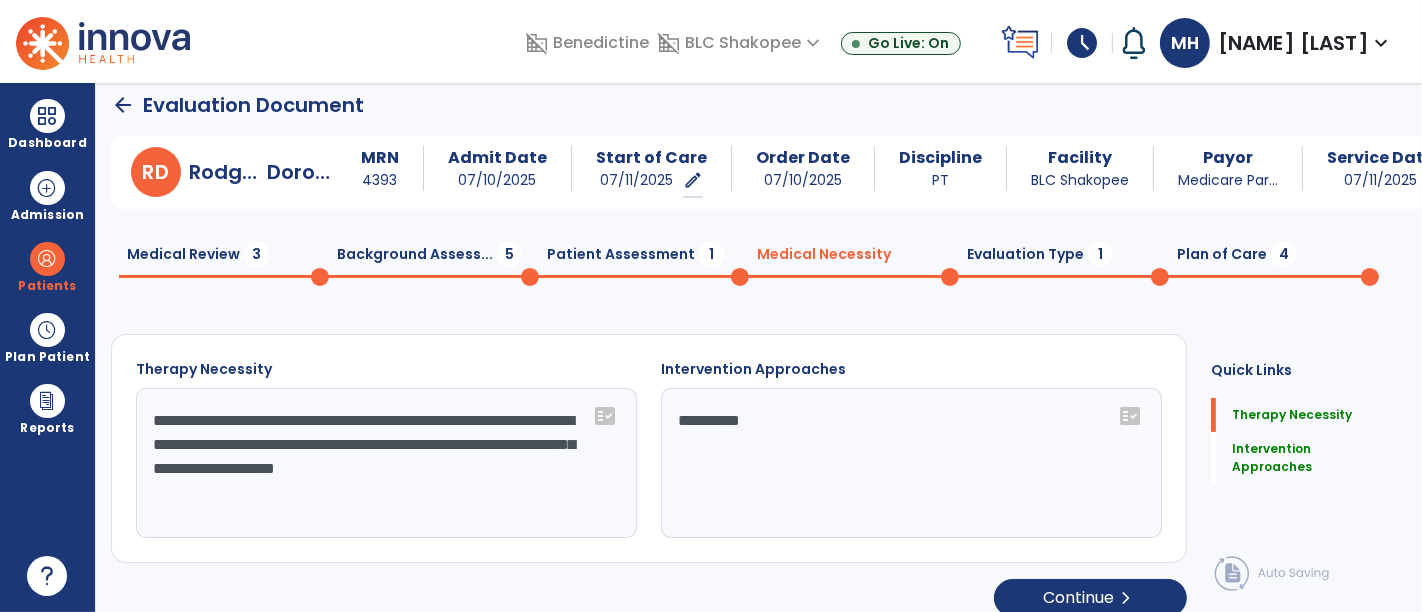 click on "**********" 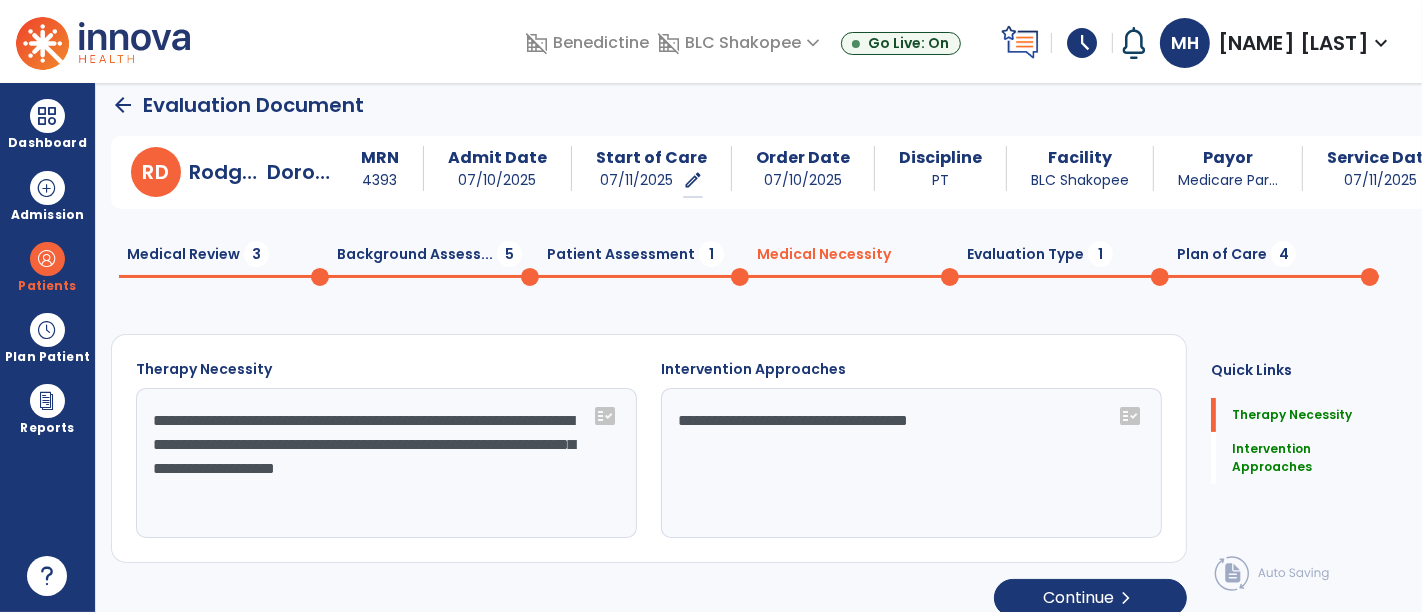 type on "**********" 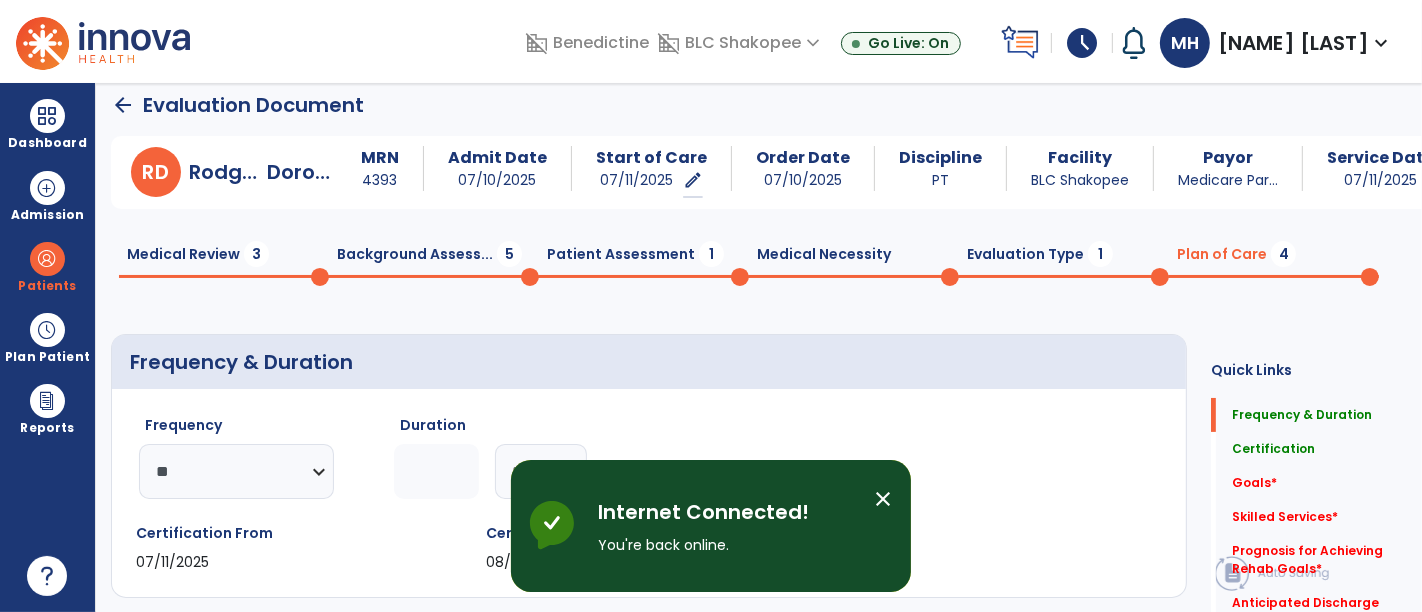 click on "Frequency & Duration" 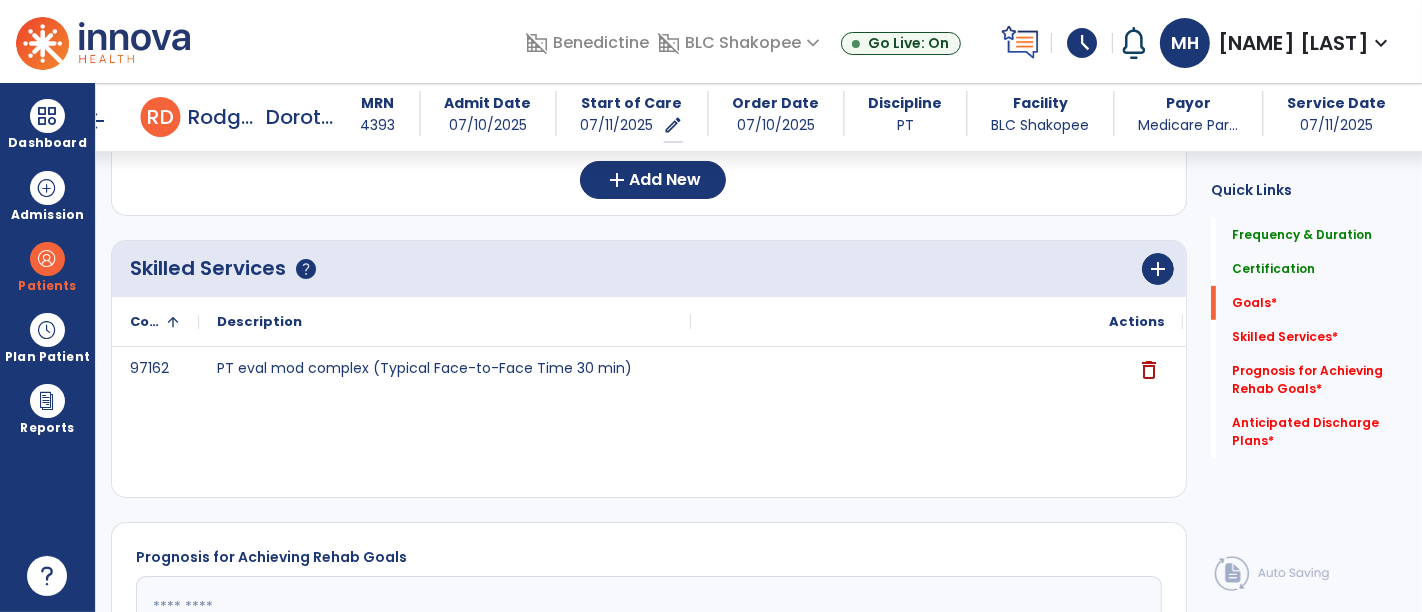 scroll, scrollTop: 680, scrollLeft: 0, axis: vertical 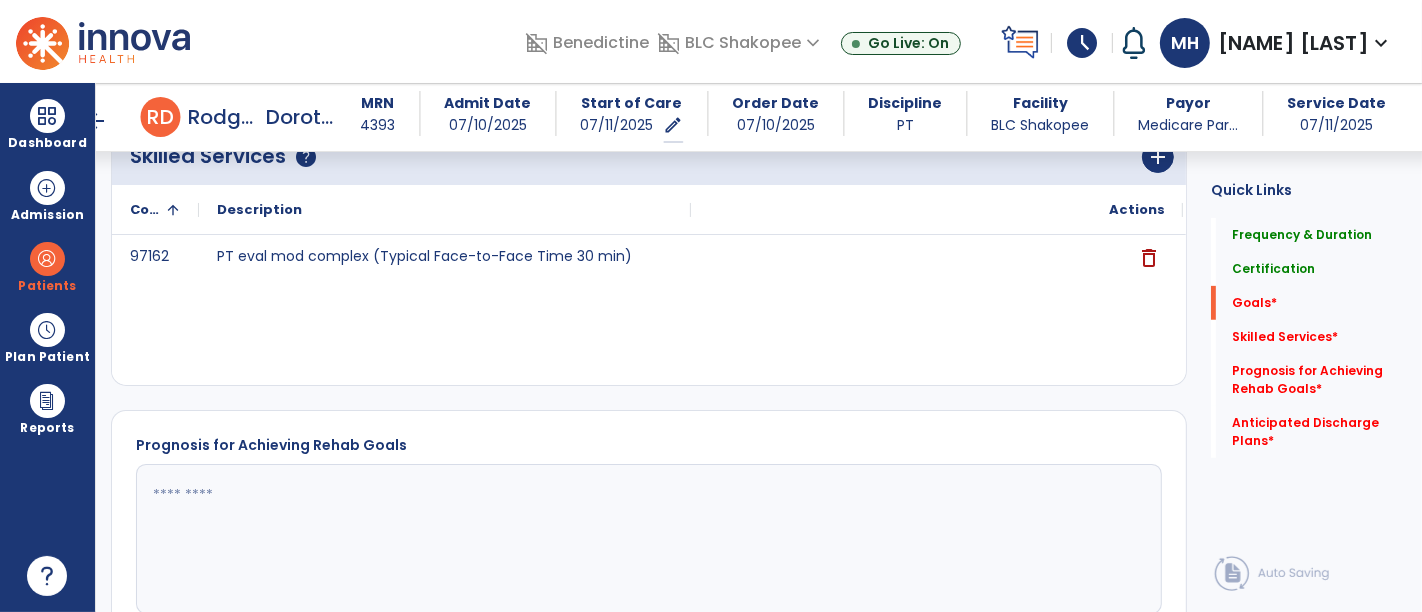 click 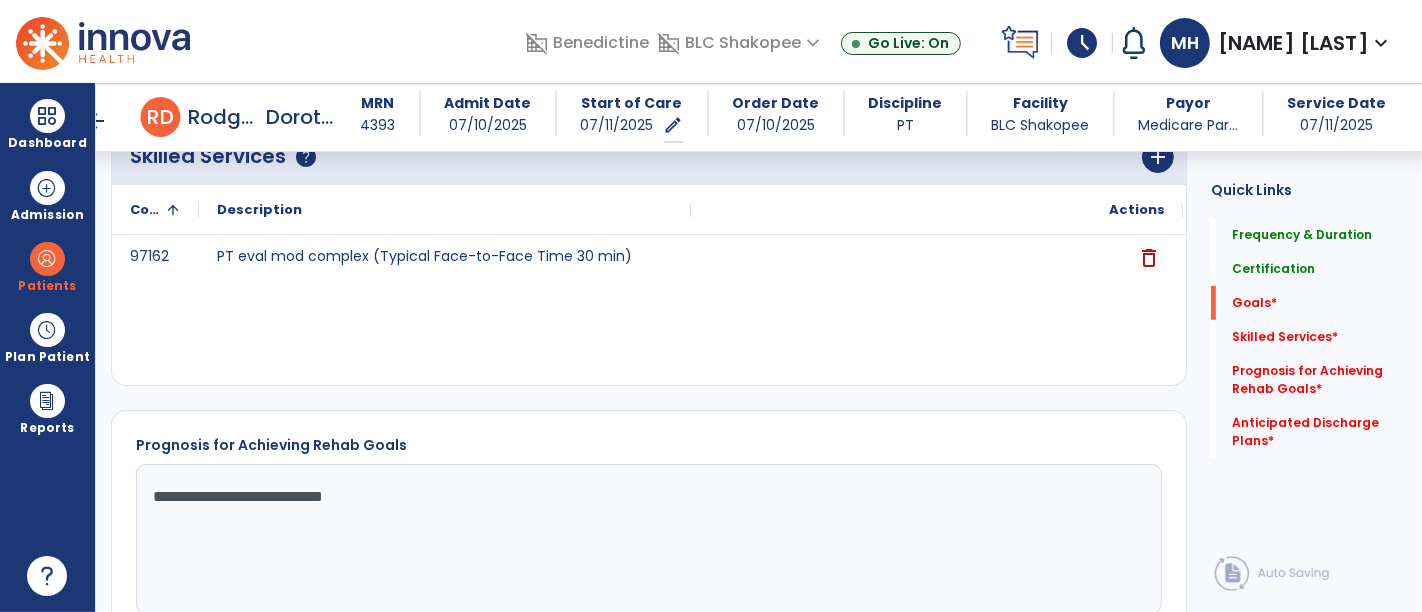 type on "**********" 